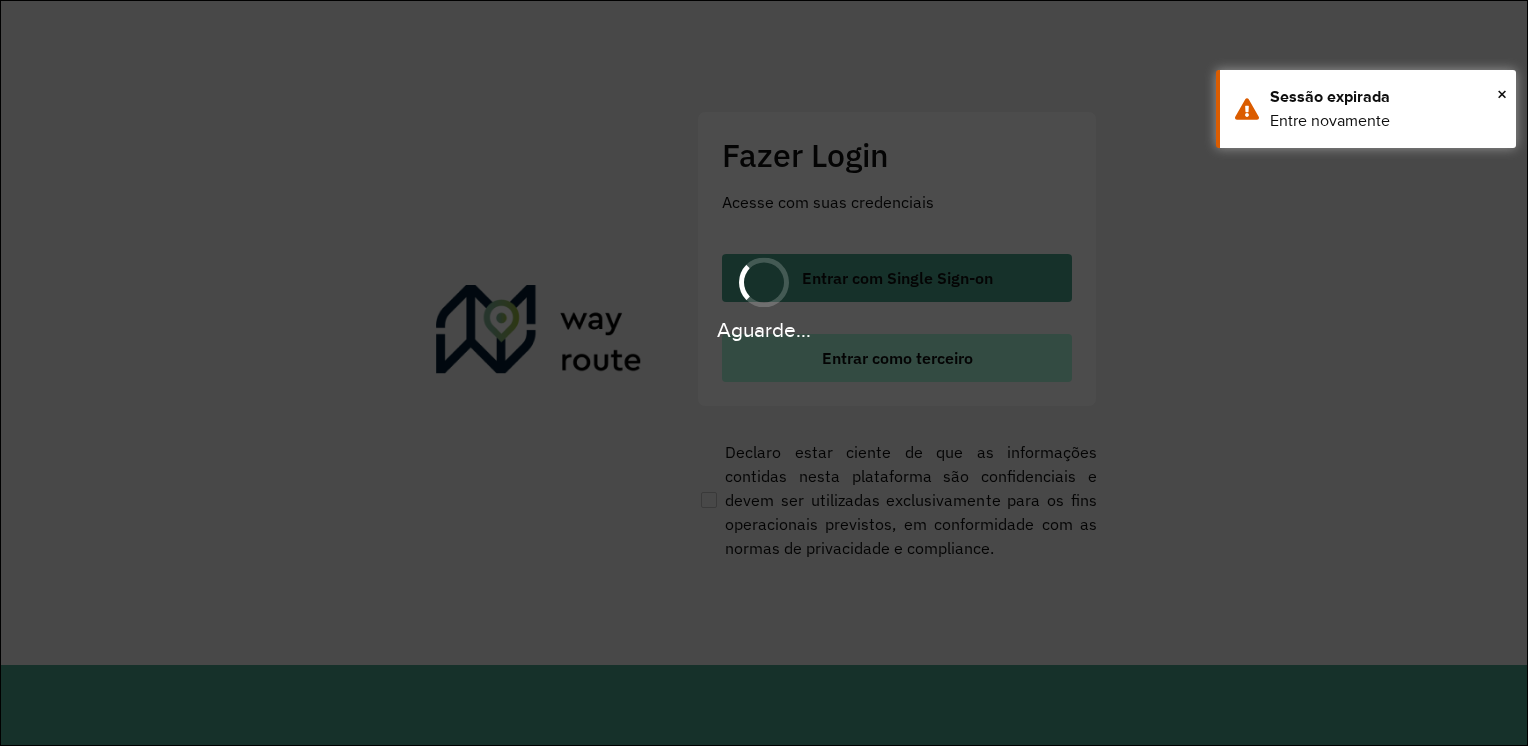 scroll, scrollTop: 0, scrollLeft: 0, axis: both 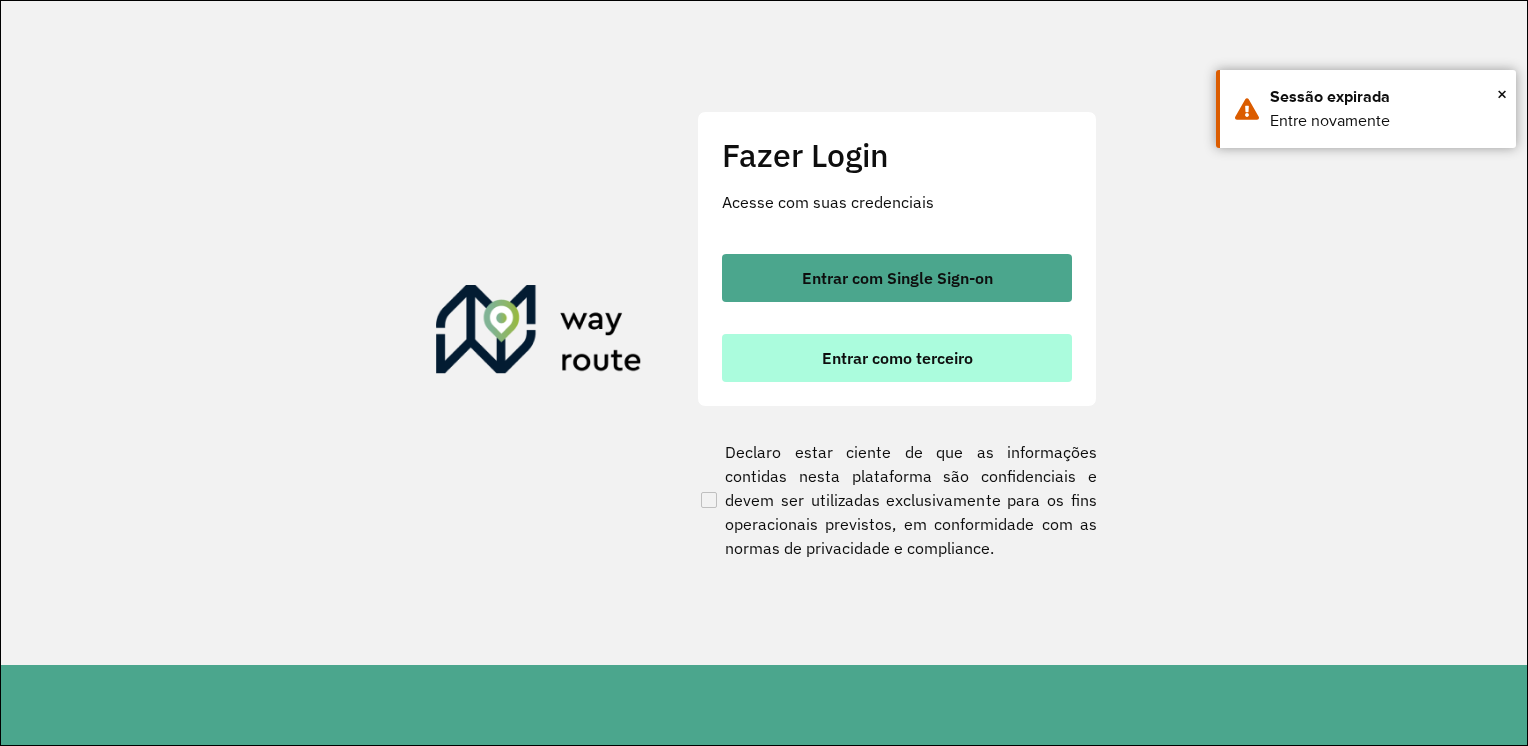 click on "Entrar como terceiro" at bounding box center (897, 358) 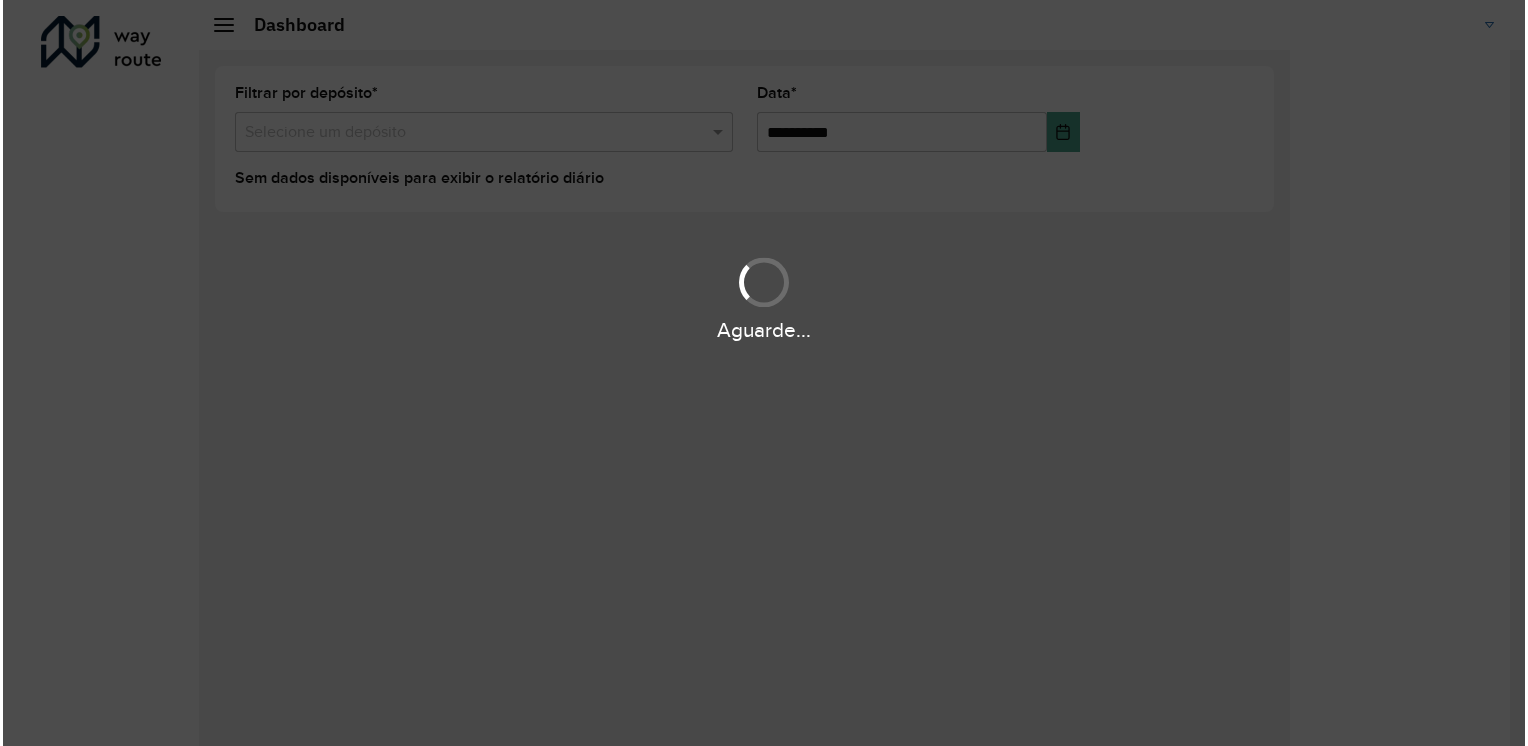 scroll, scrollTop: 0, scrollLeft: 0, axis: both 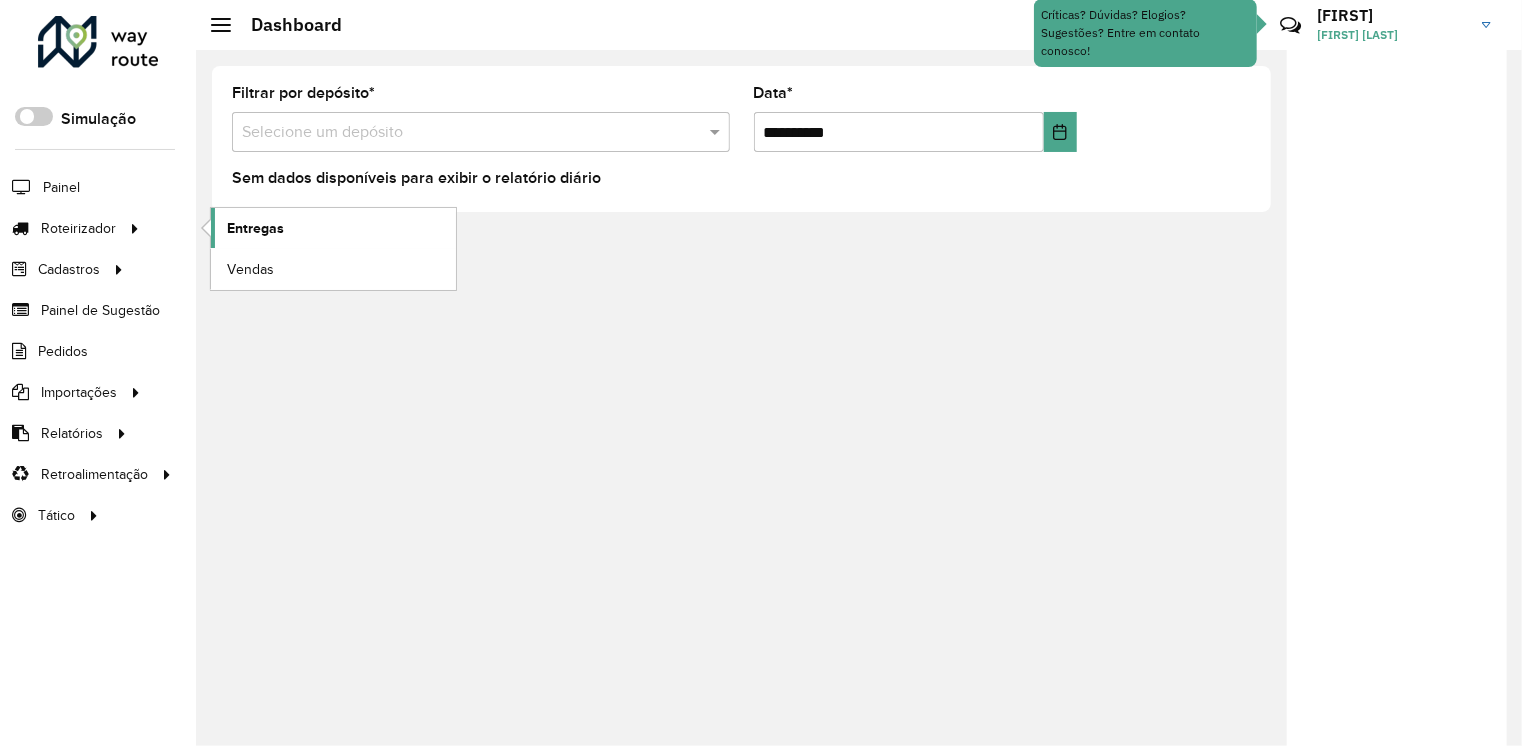 click on "Entregas" 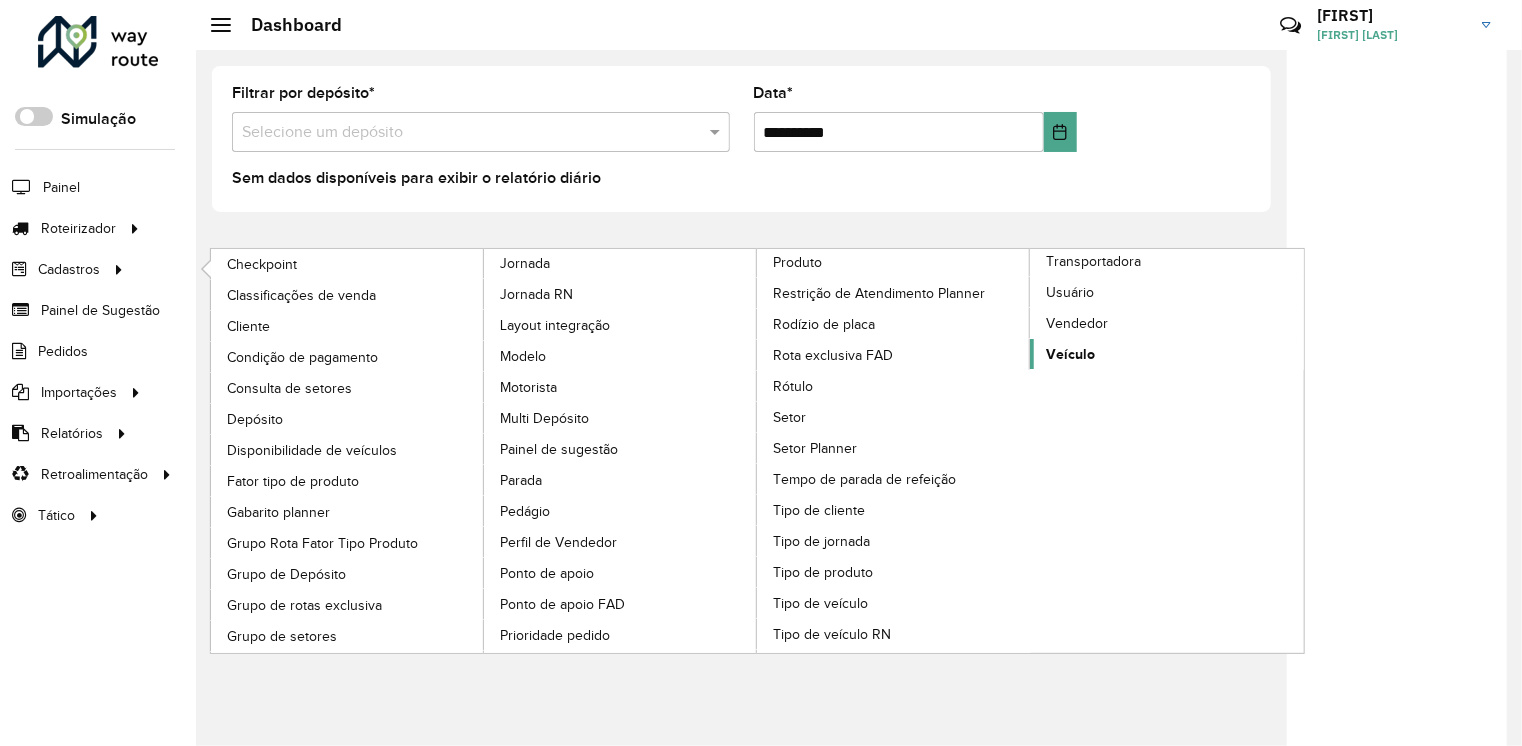 click on "Veículo" 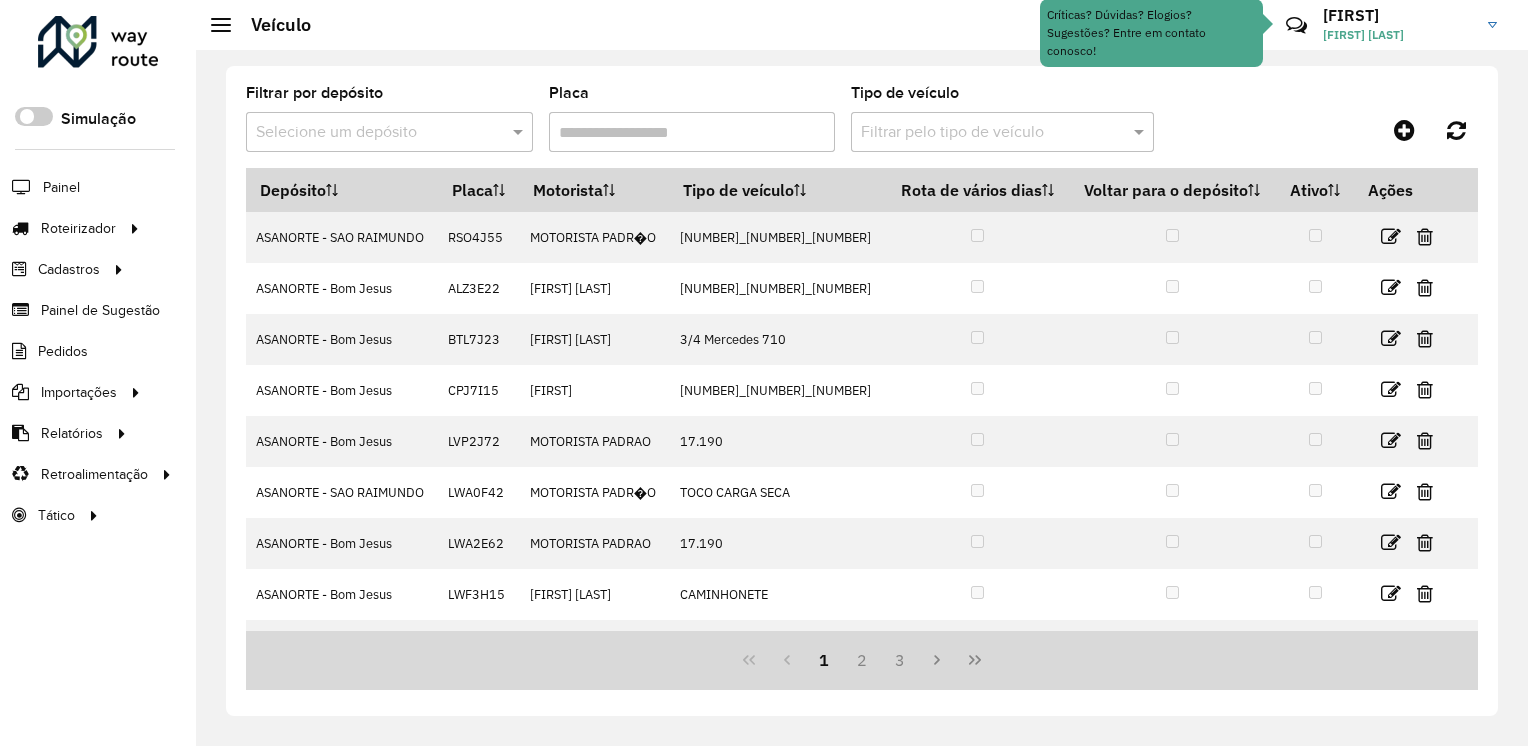 click on "Placa" at bounding box center (692, 132) 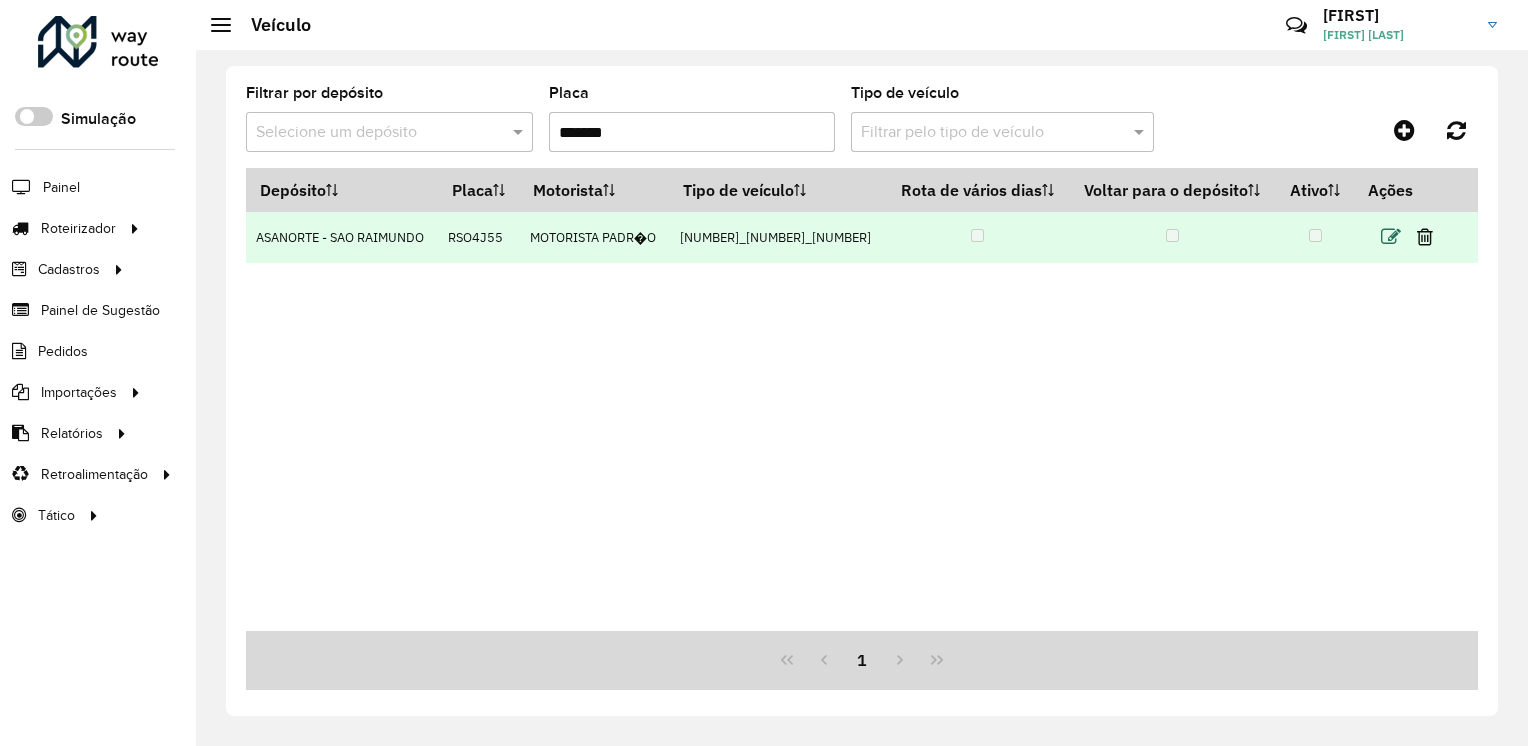 type on "*******" 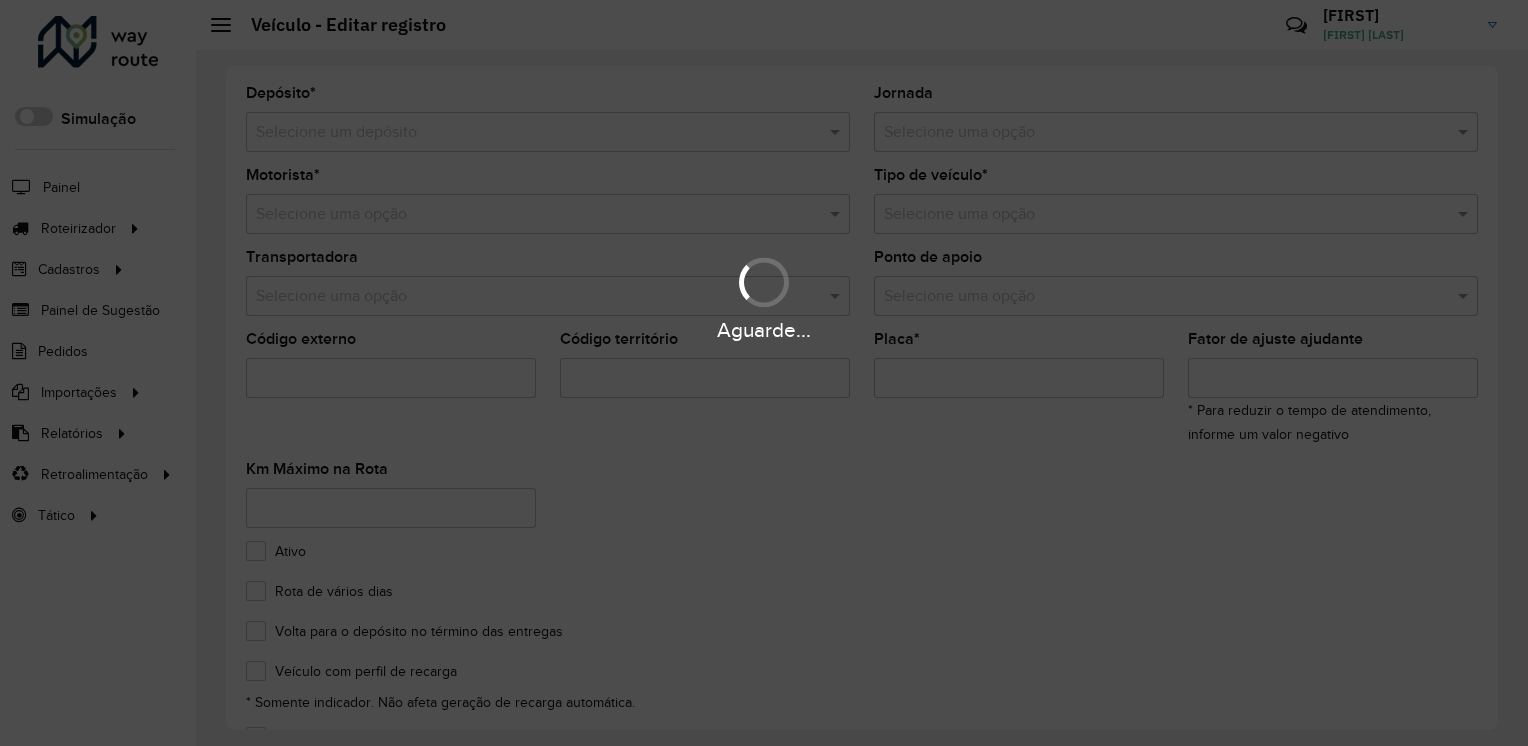 type on "**" 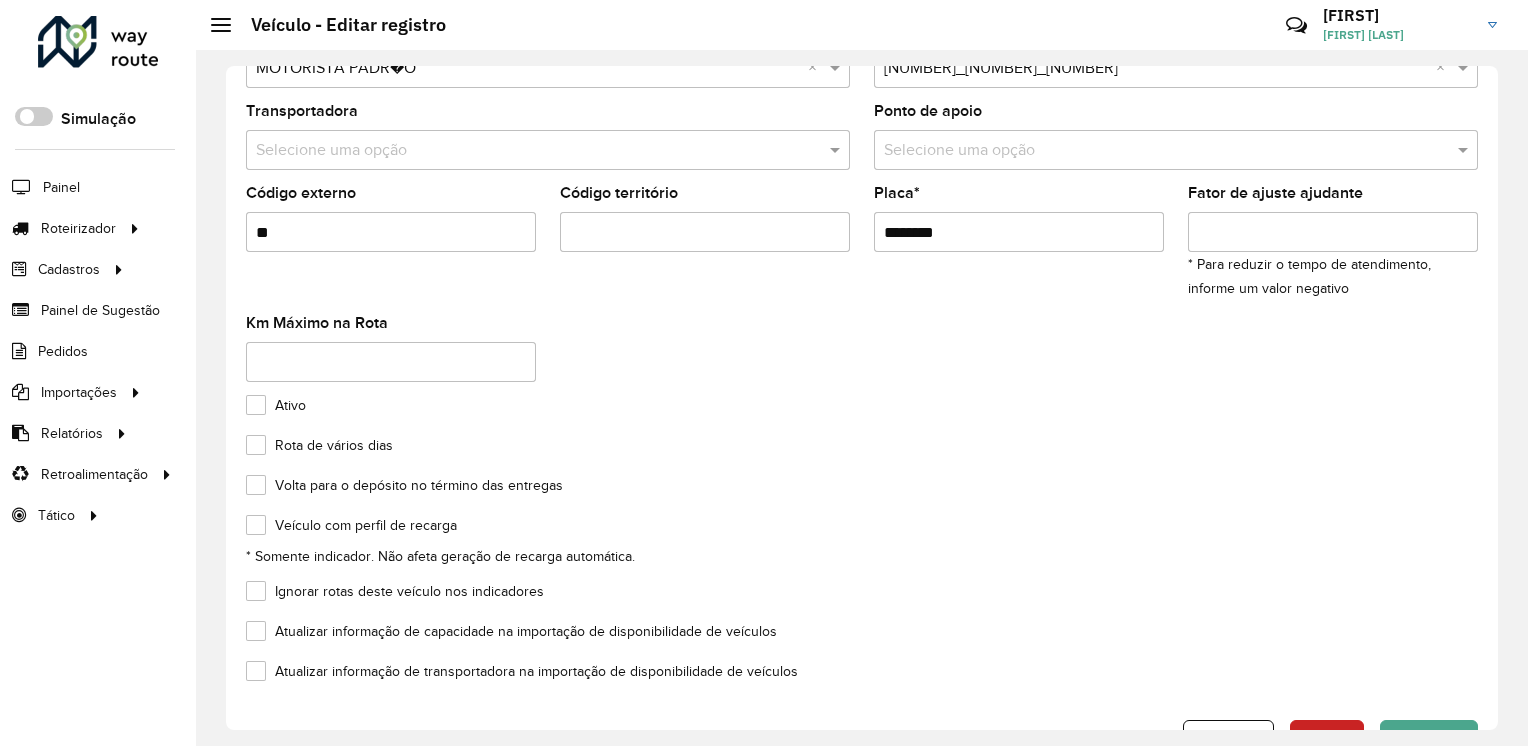 scroll, scrollTop: 0, scrollLeft: 0, axis: both 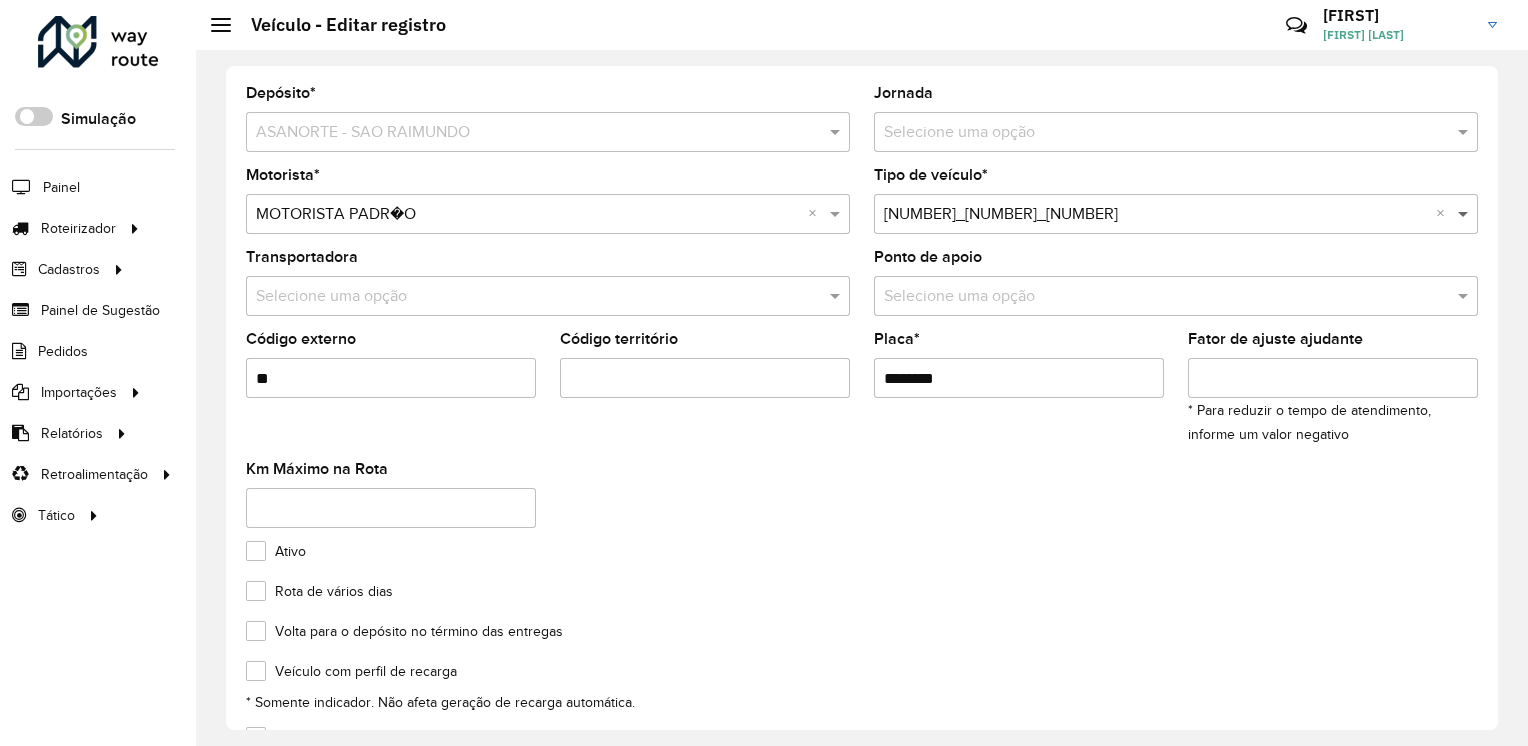 click at bounding box center (1465, 214) 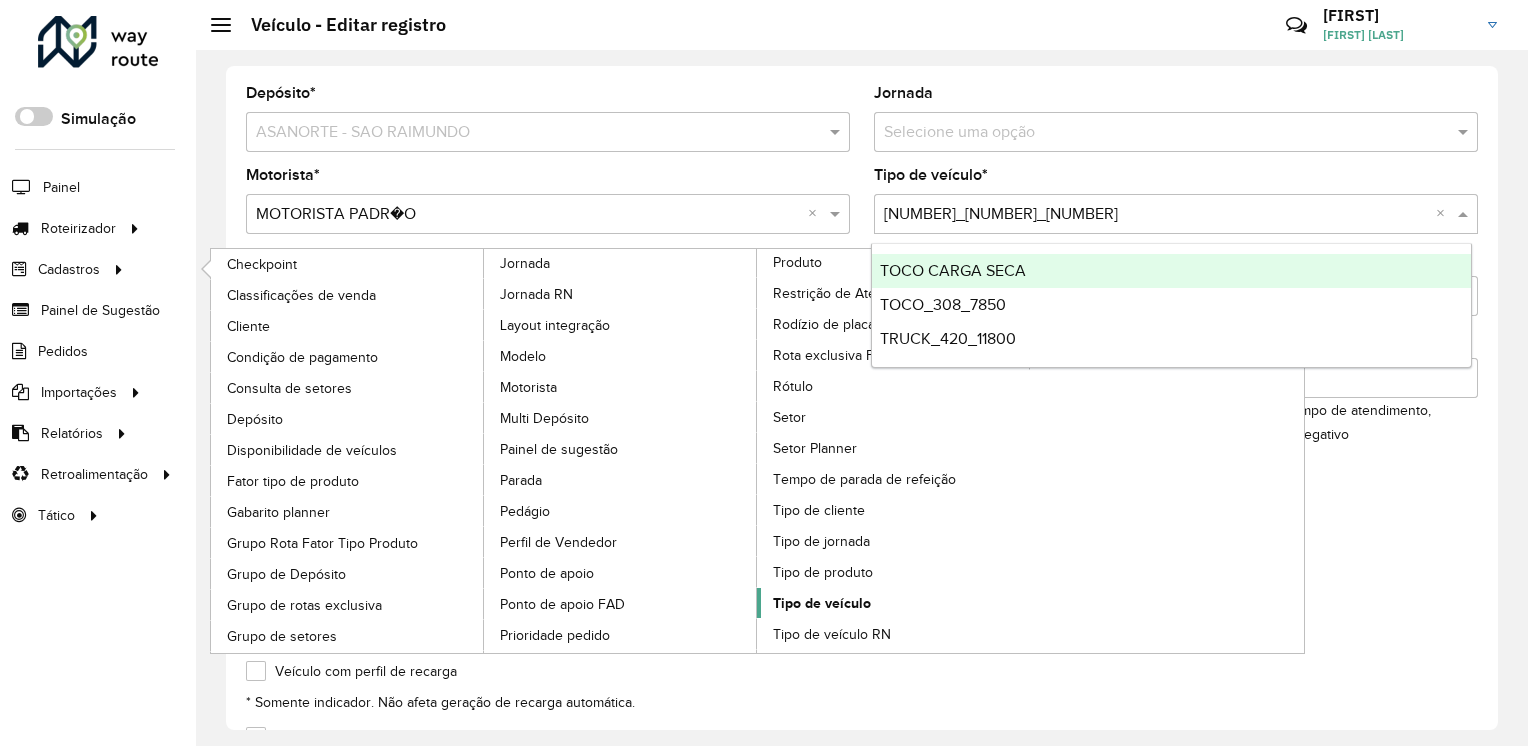 click on "Tipo de veículo" 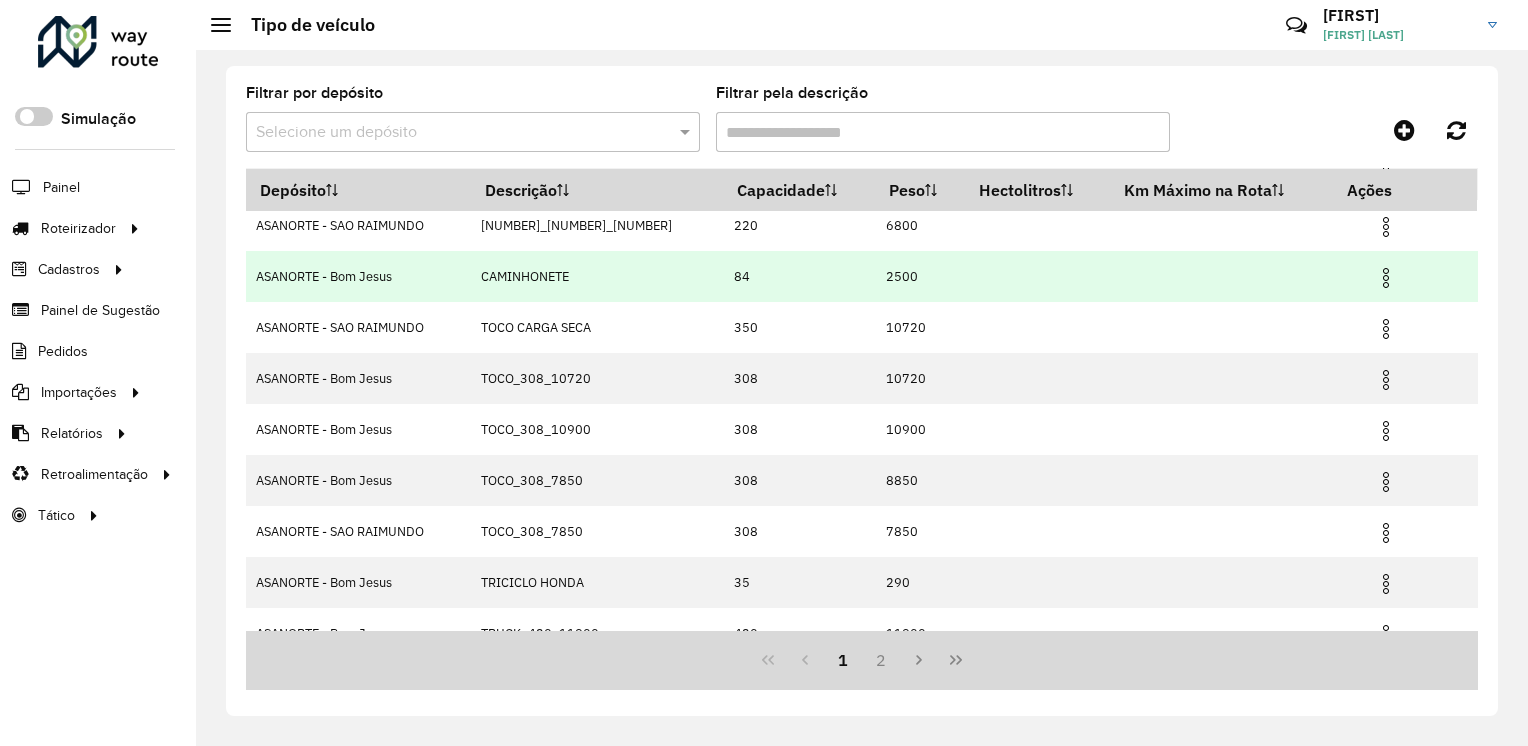 scroll, scrollTop: 189, scrollLeft: 0, axis: vertical 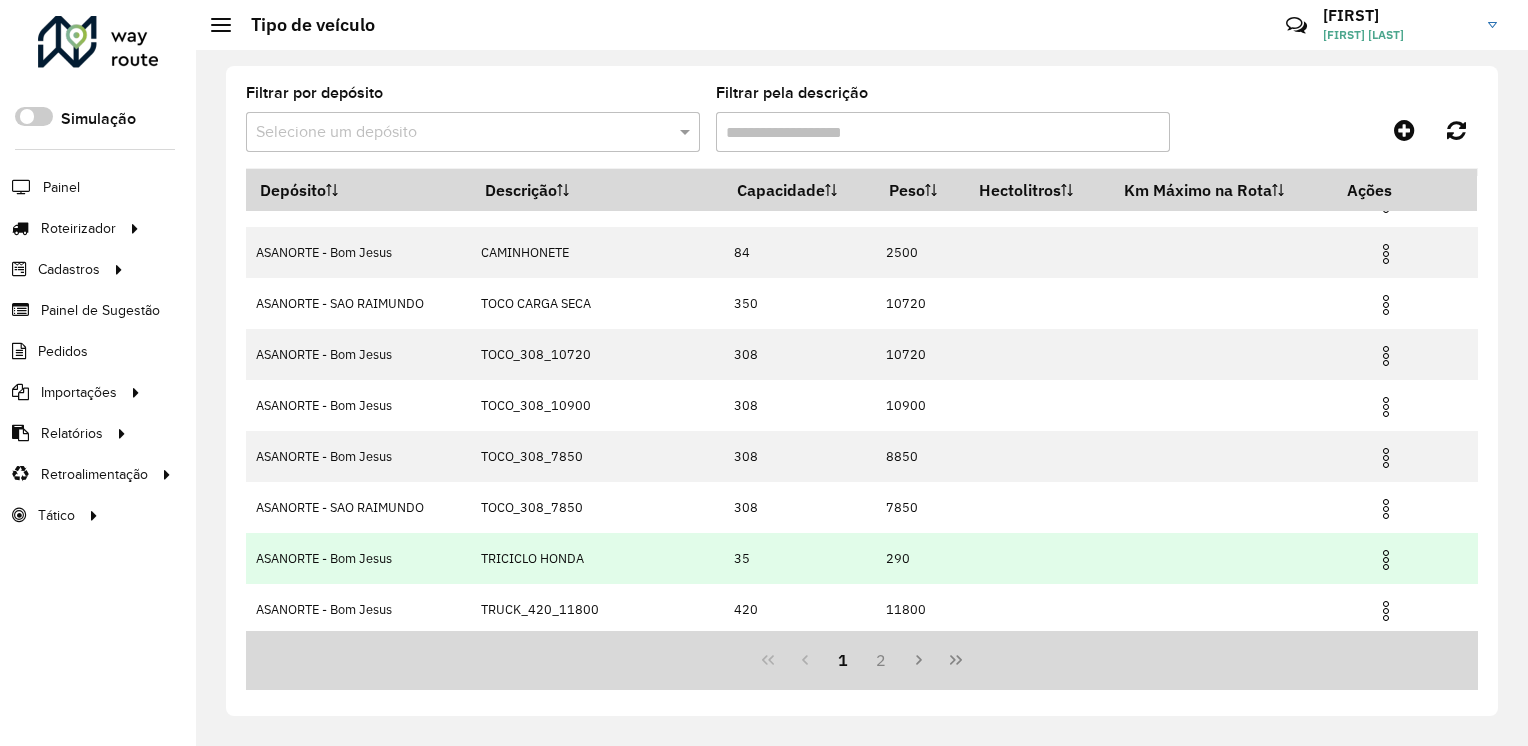 click at bounding box center (1386, 560) 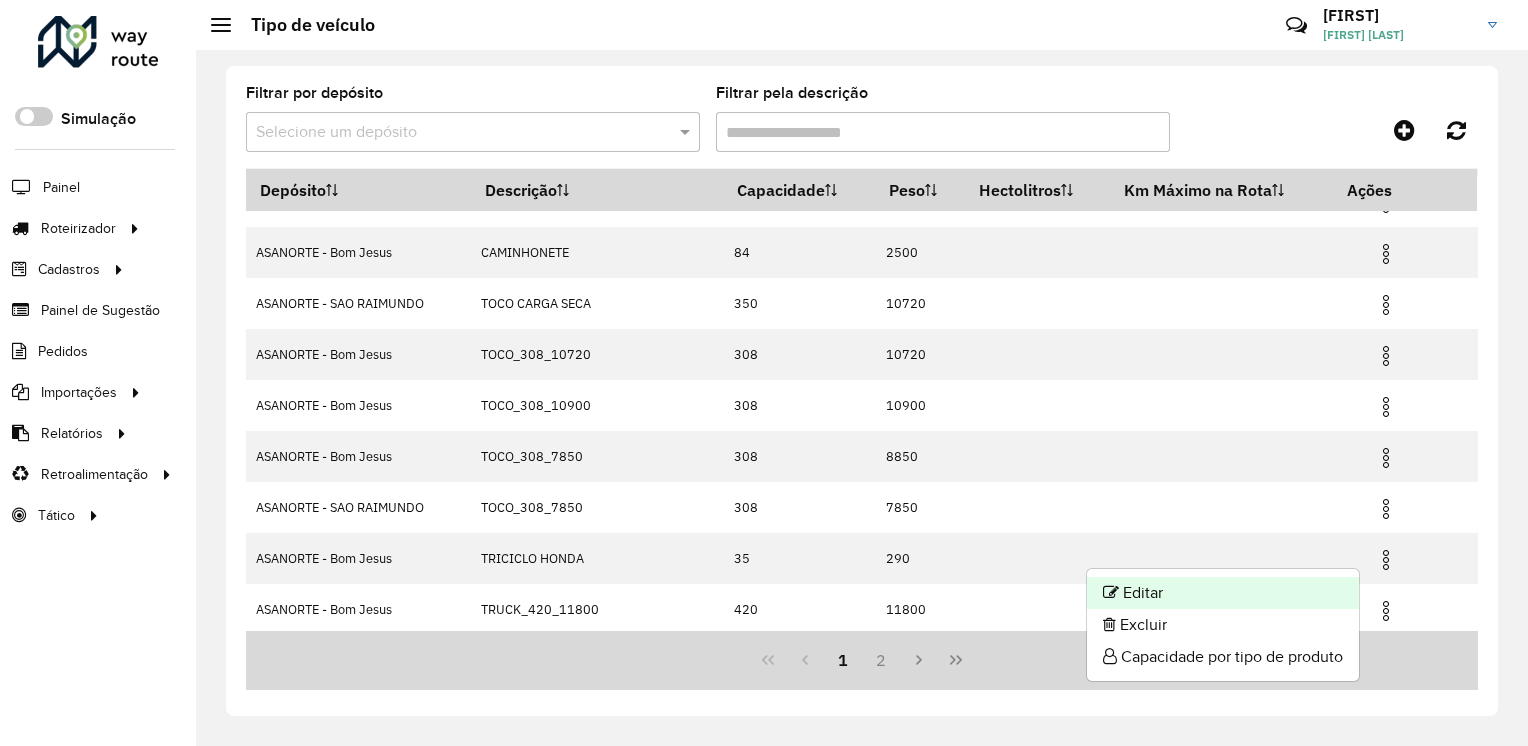 click on "Editar" 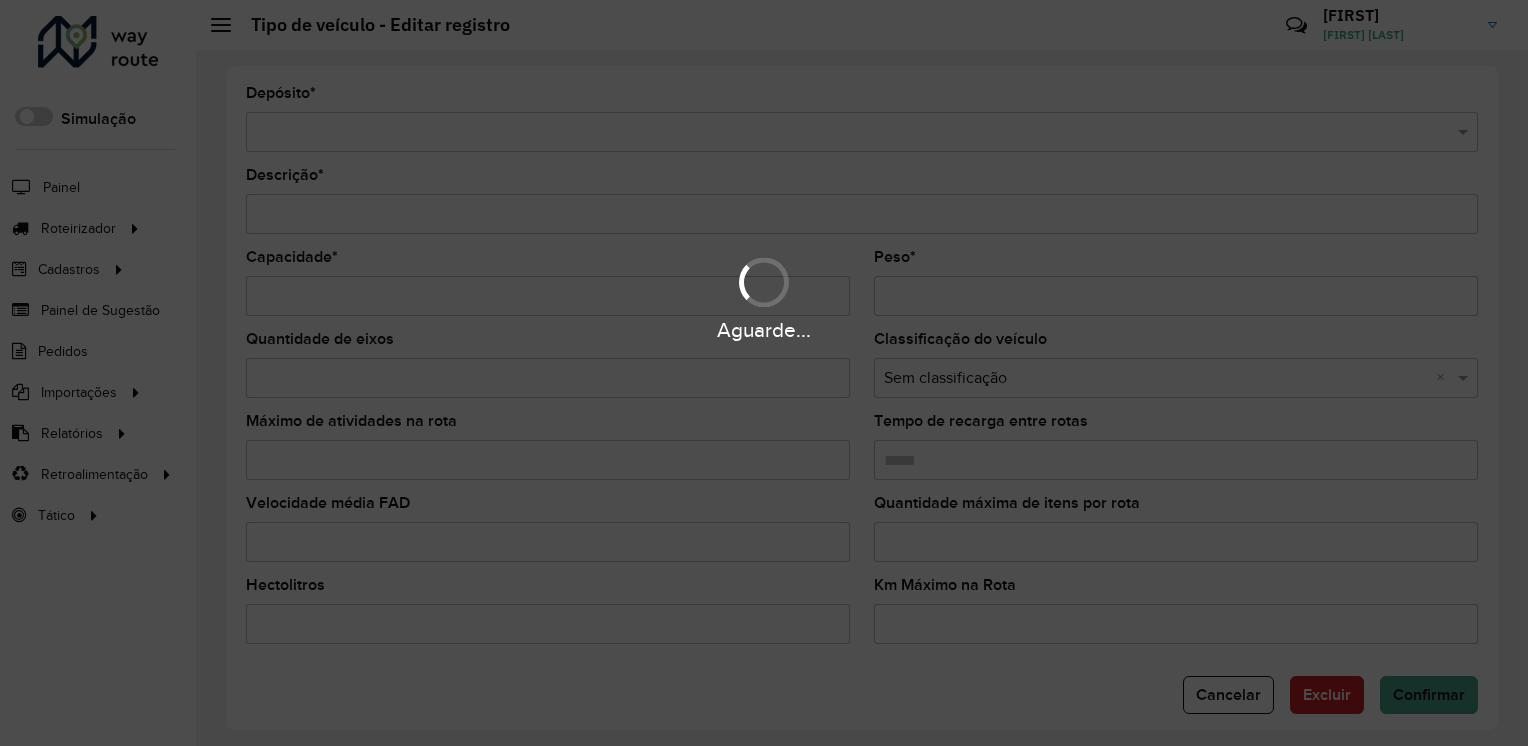 type on "**********" 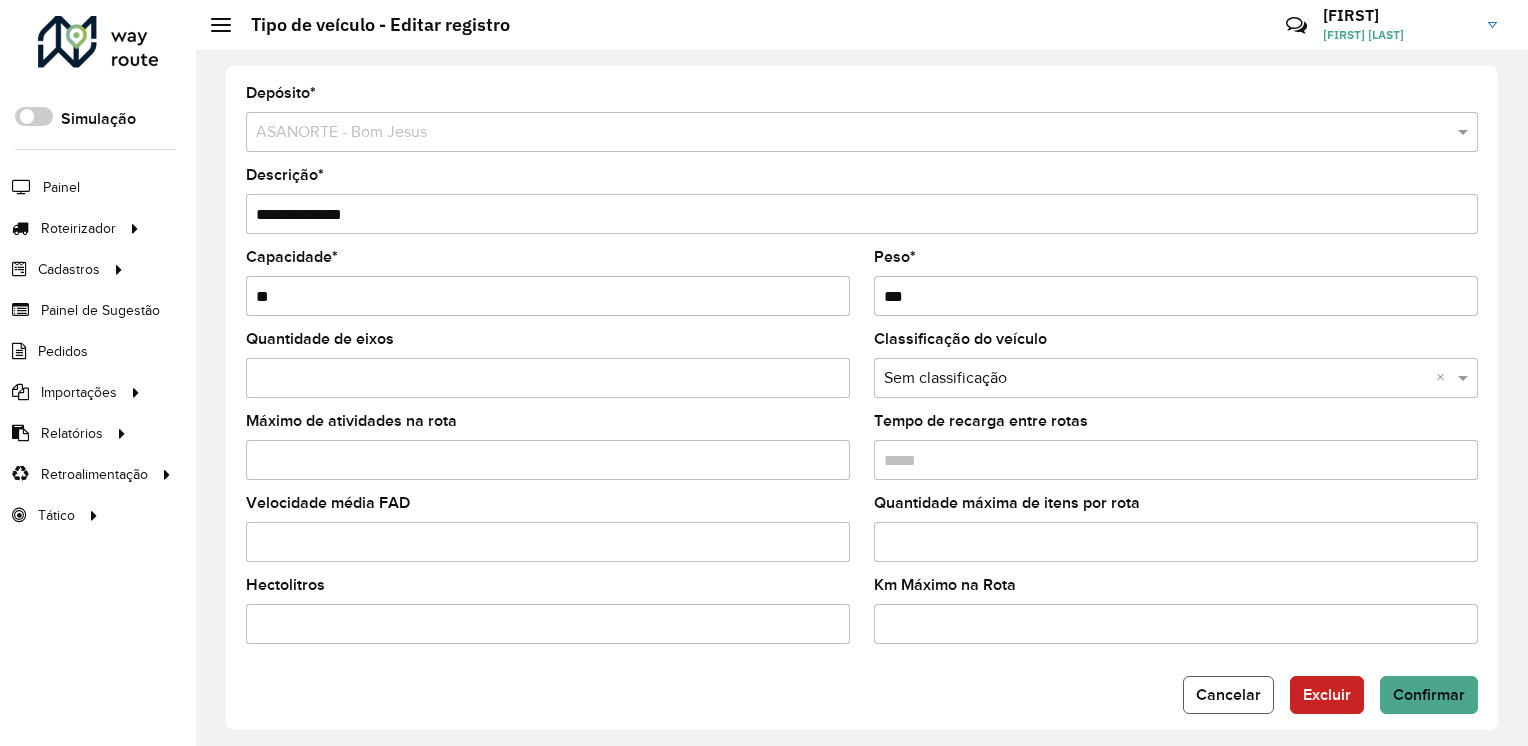 click on "Cancelar" 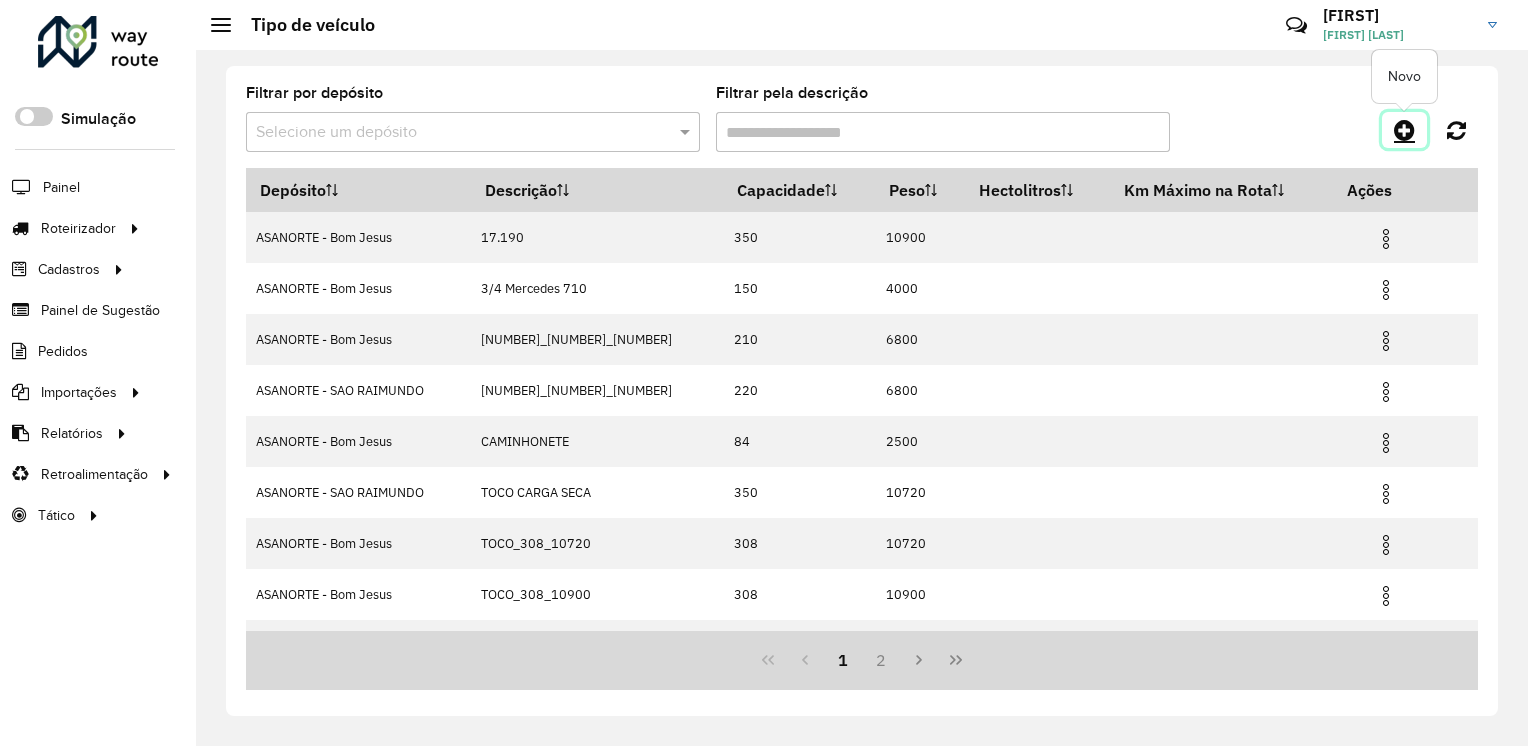 click 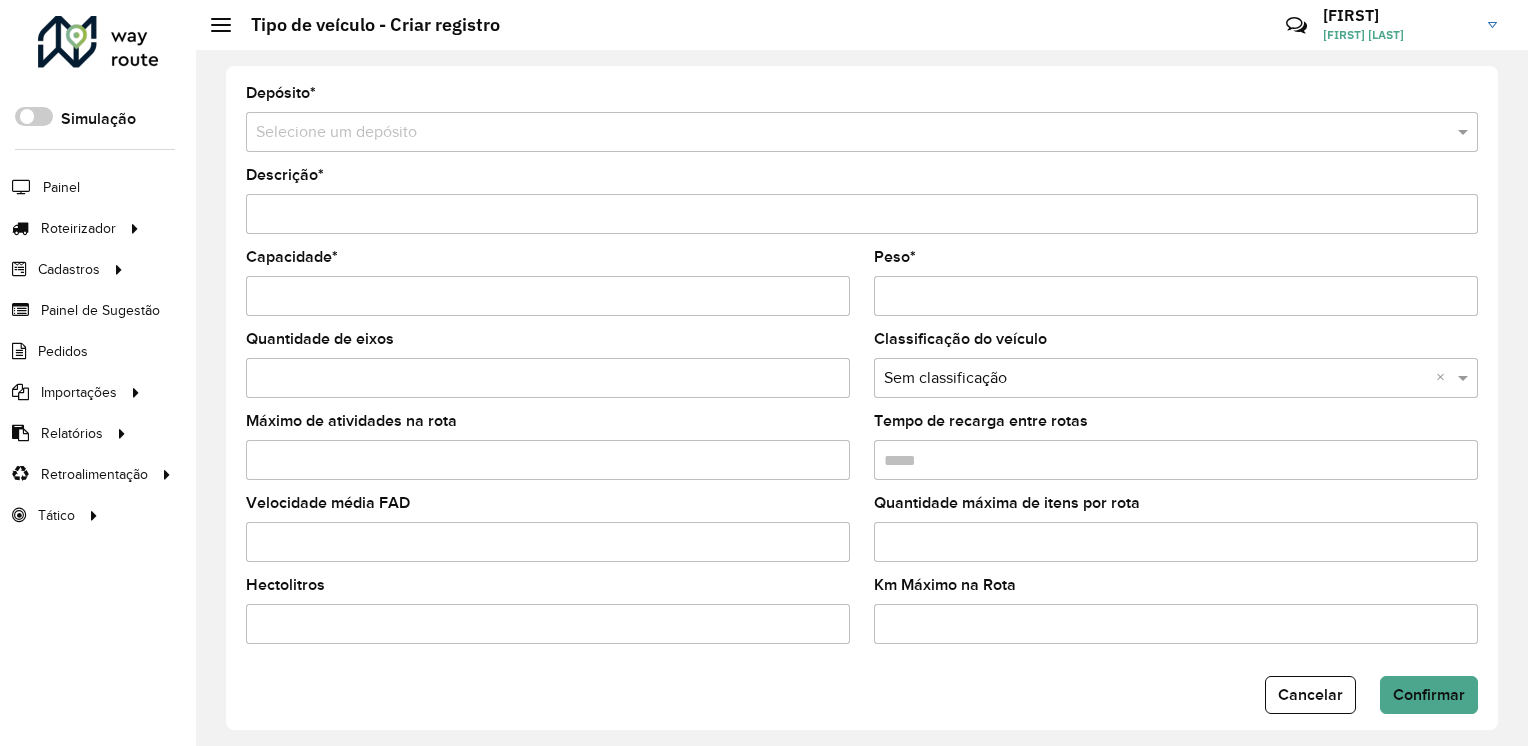 click at bounding box center (842, 133) 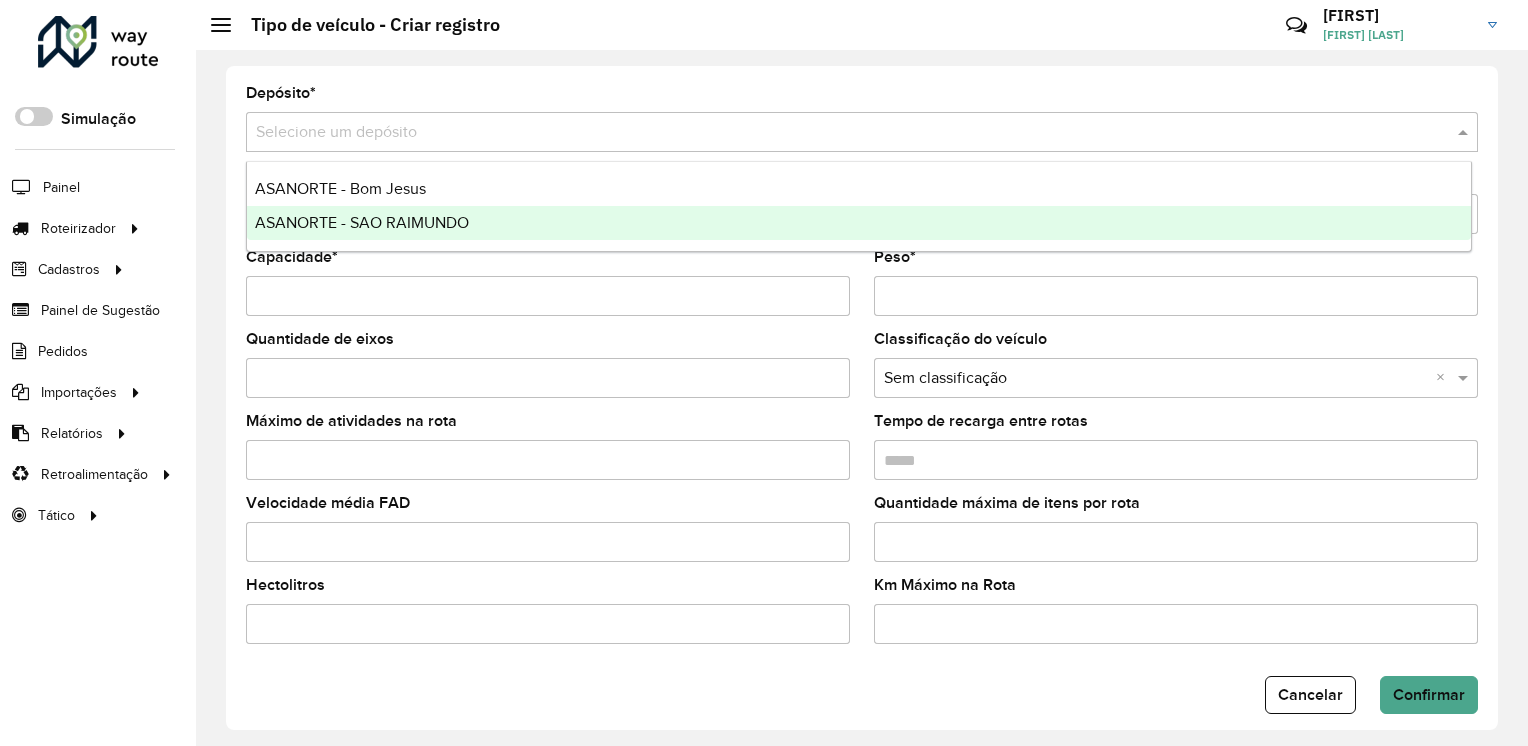 click on "ASANORTE - SAO RAIMUNDO" at bounding box center (362, 222) 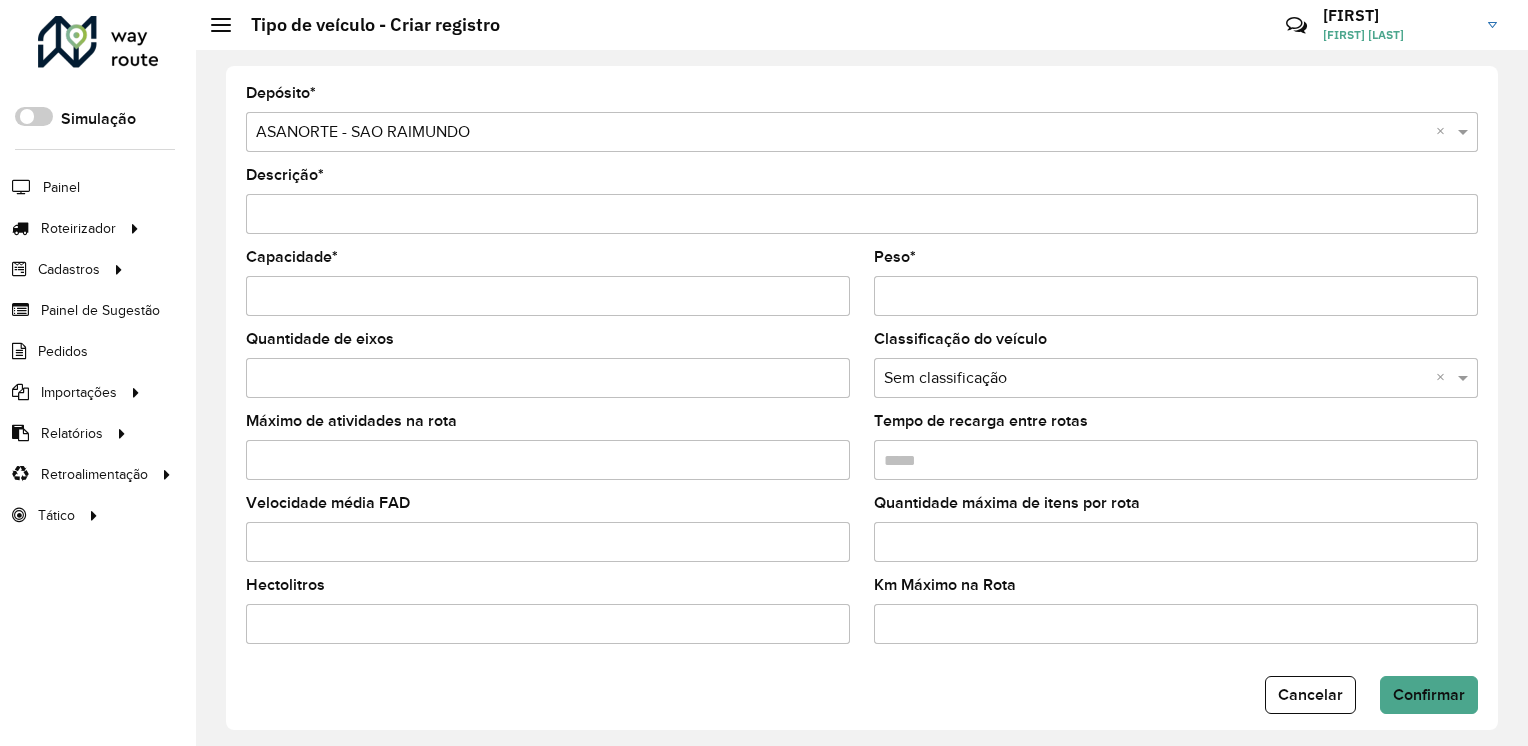 click on "Descrição  *" at bounding box center [862, 214] 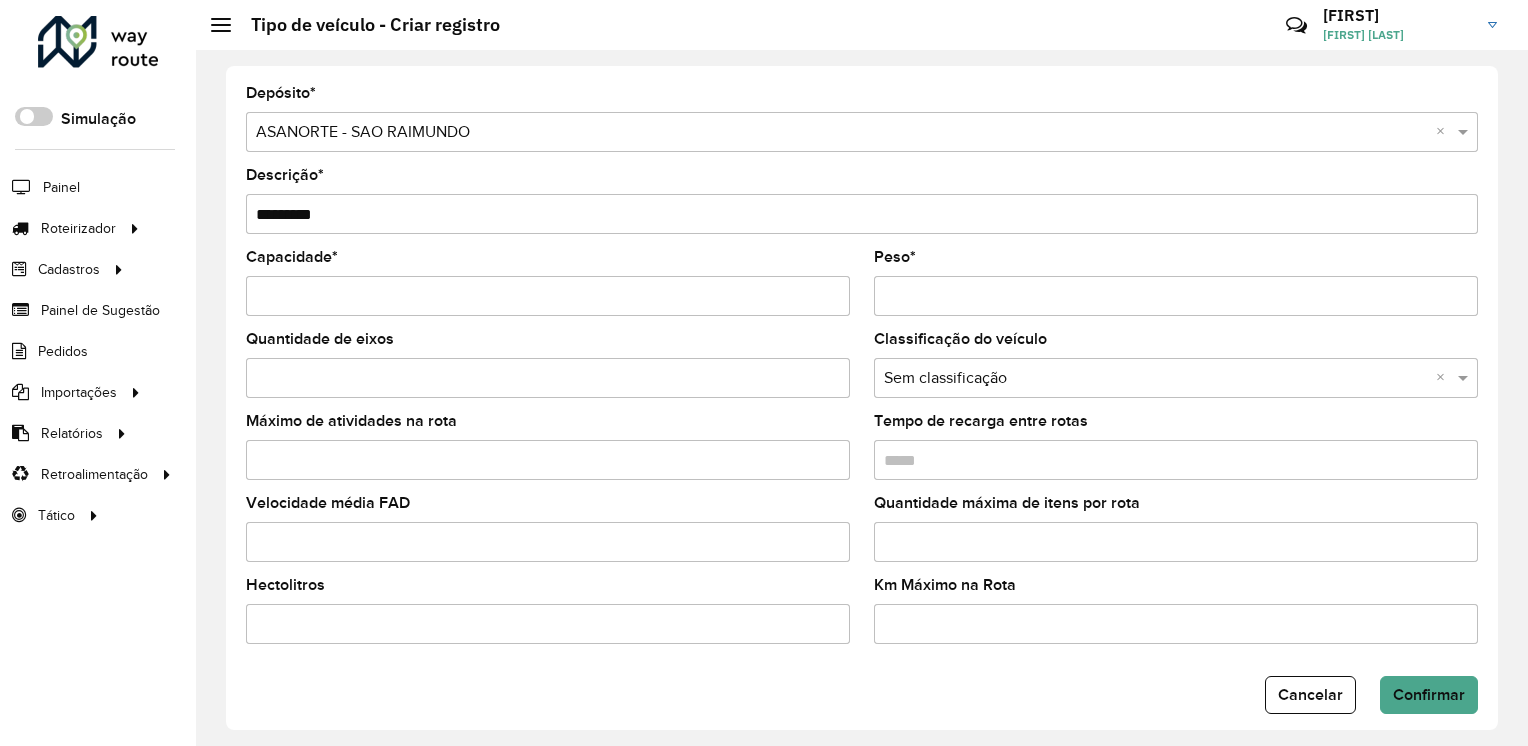 type on "*********" 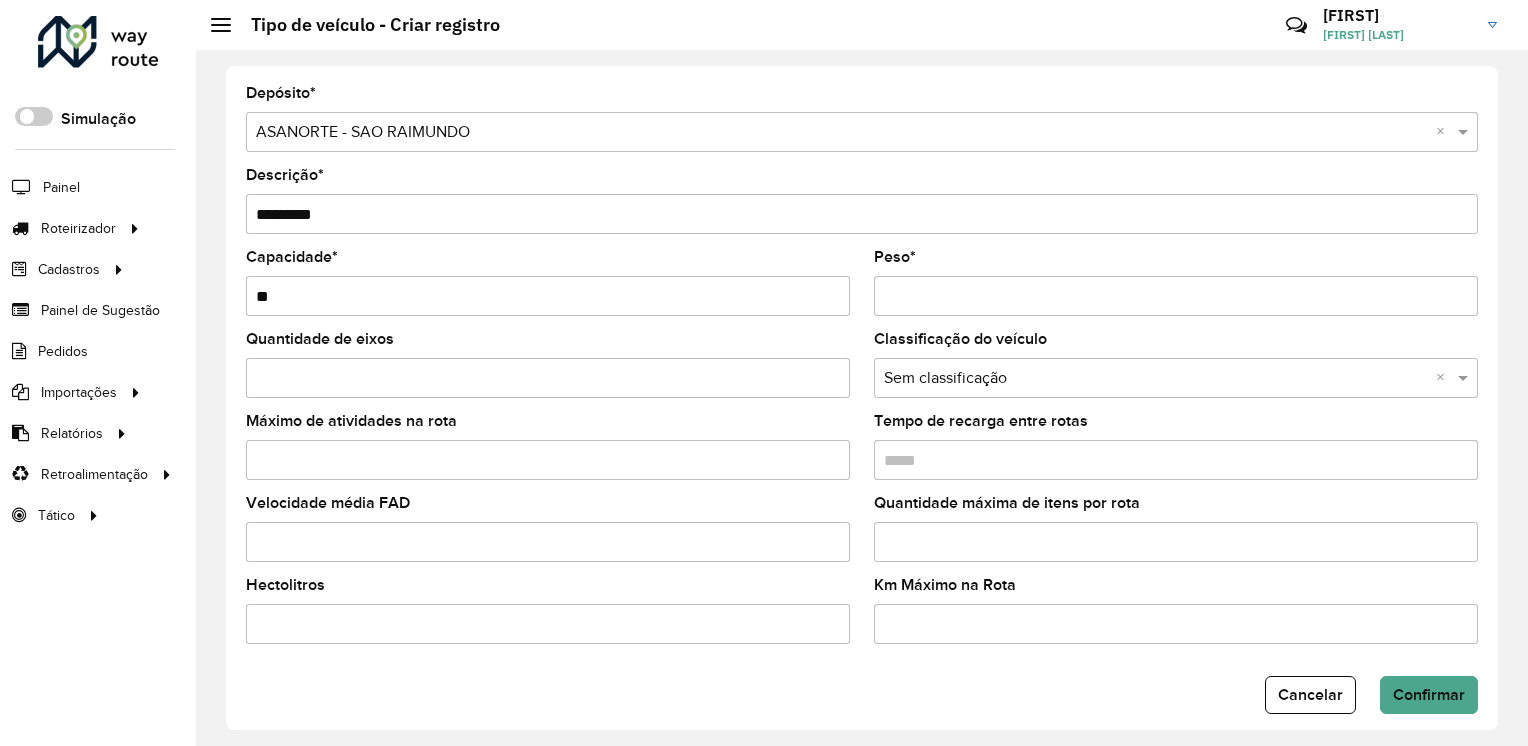 type on "**" 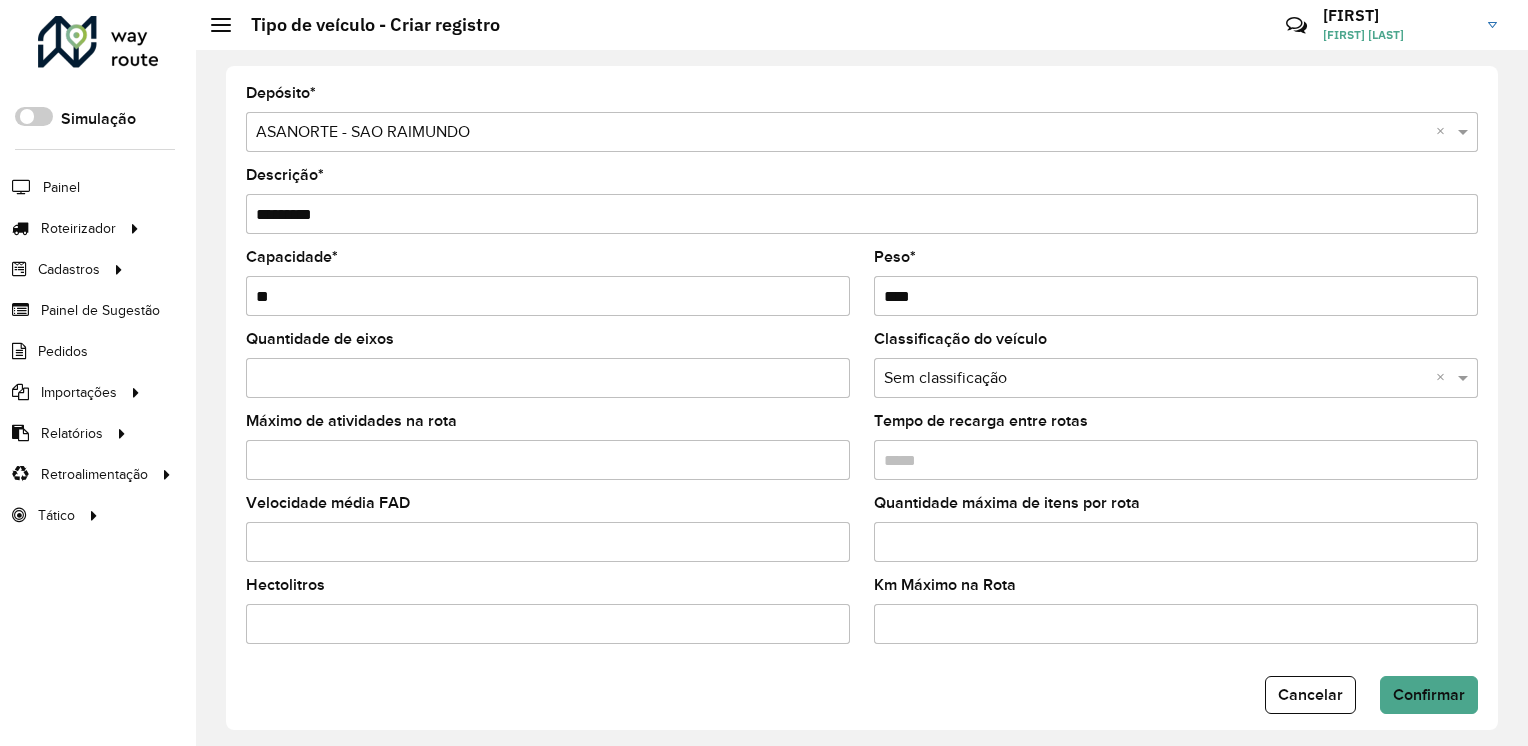 type on "****" 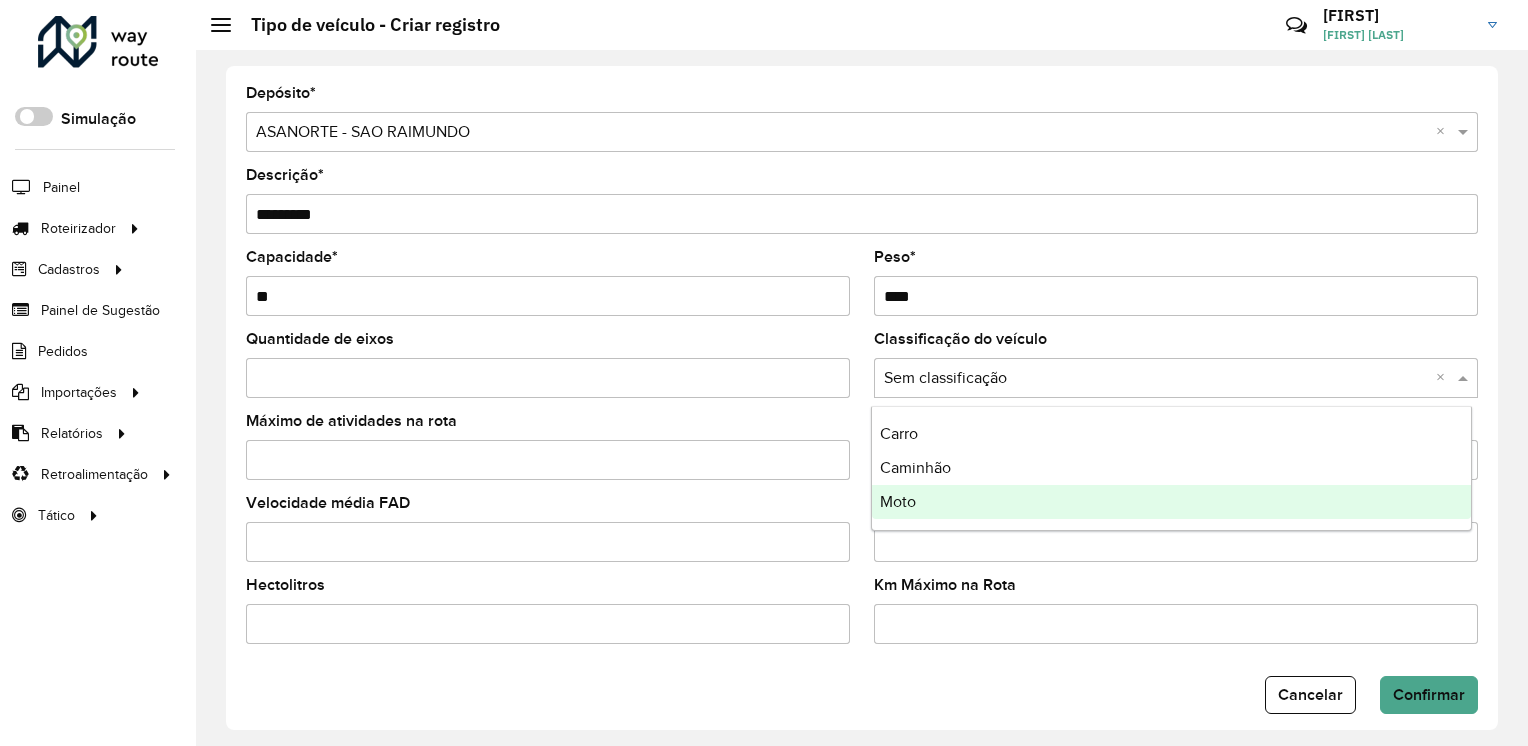 click on "Moto" at bounding box center [1171, 502] 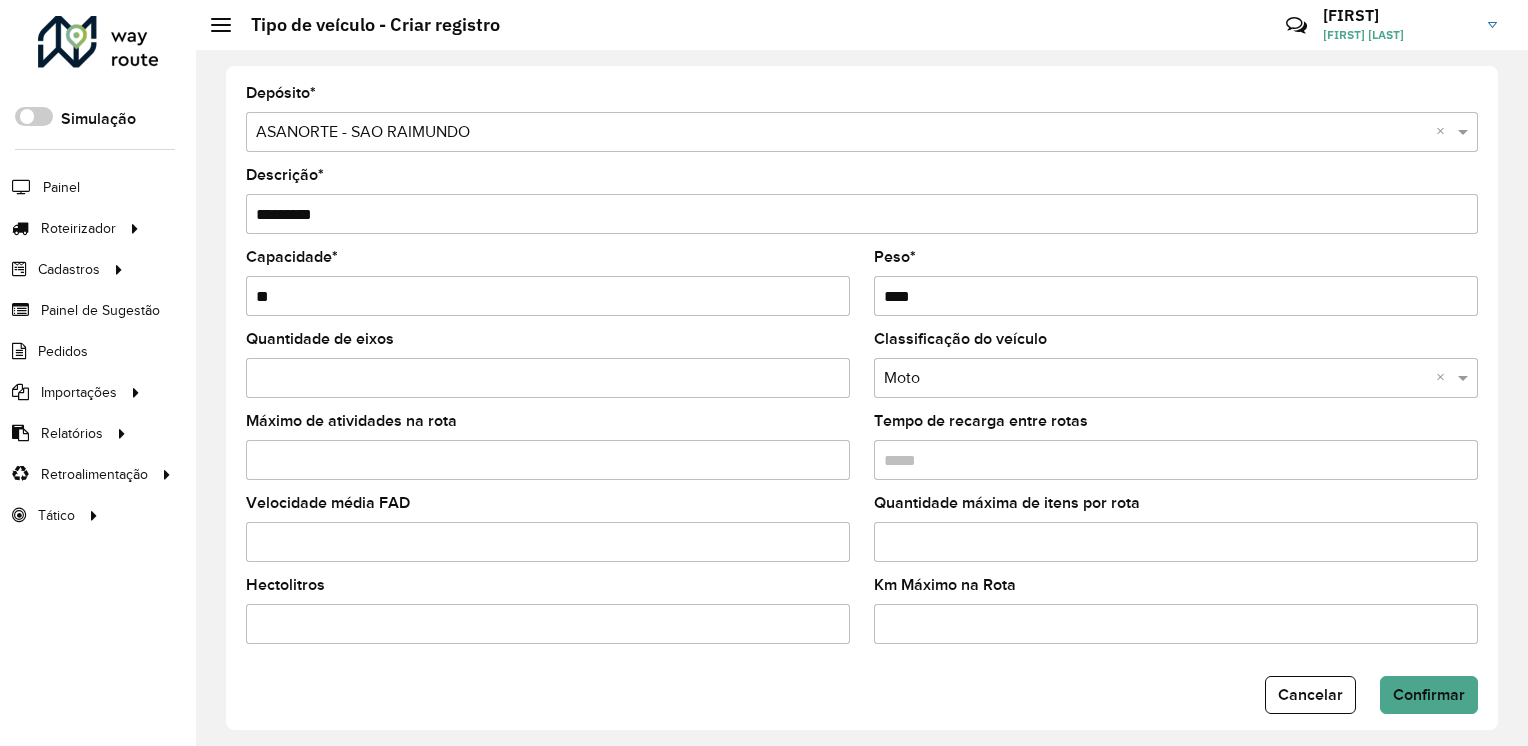 click on "Máximo de atividades na rota" at bounding box center [548, 460] 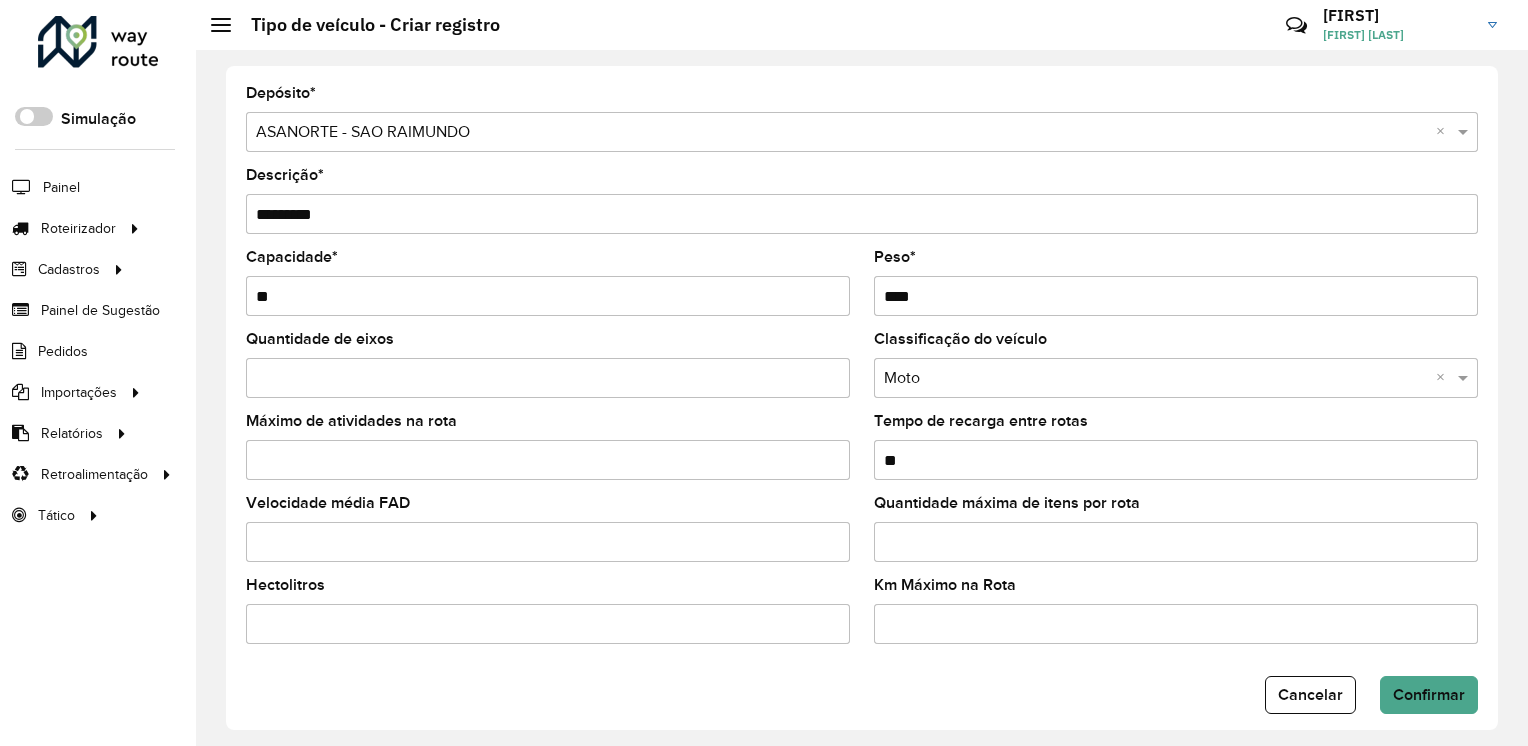 type on "*" 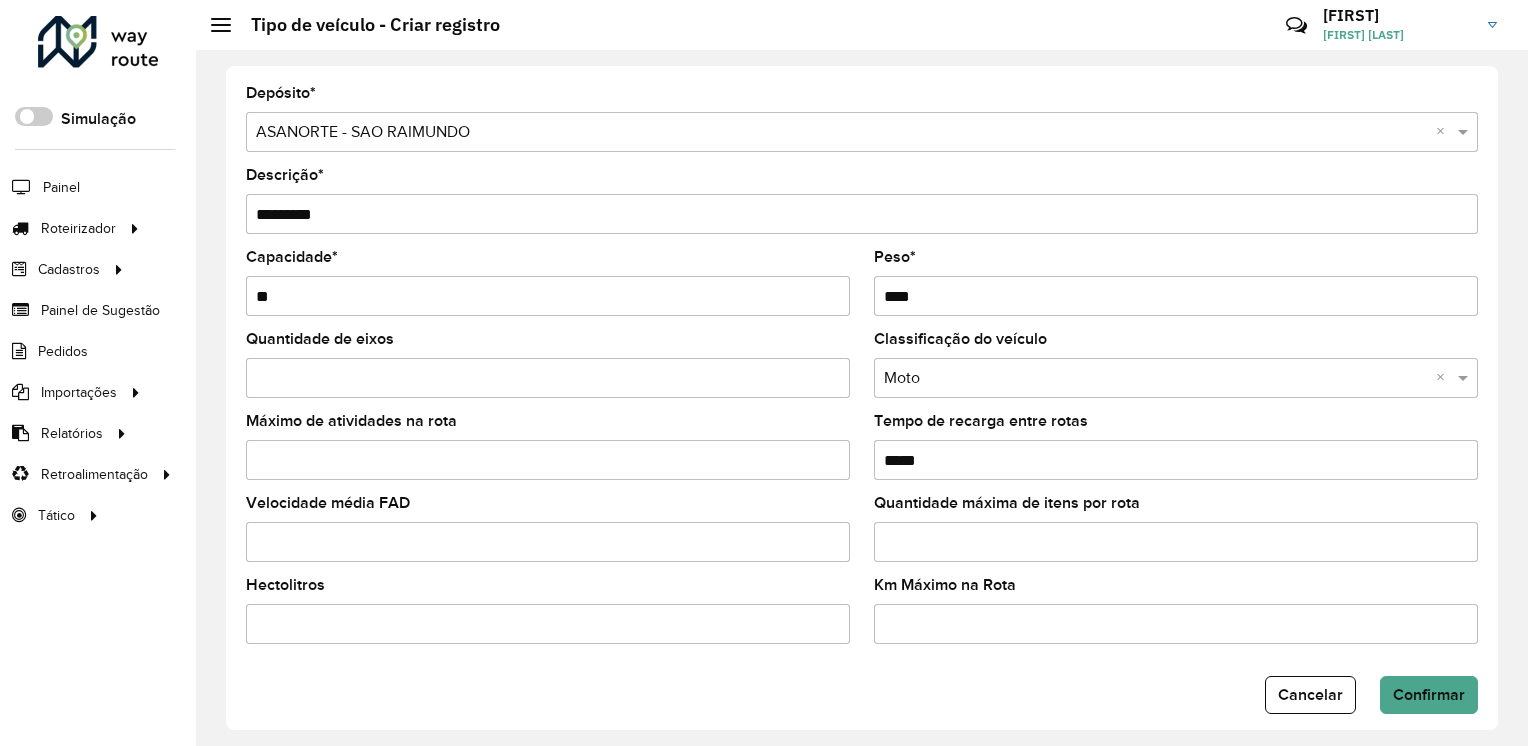 type on "*****" 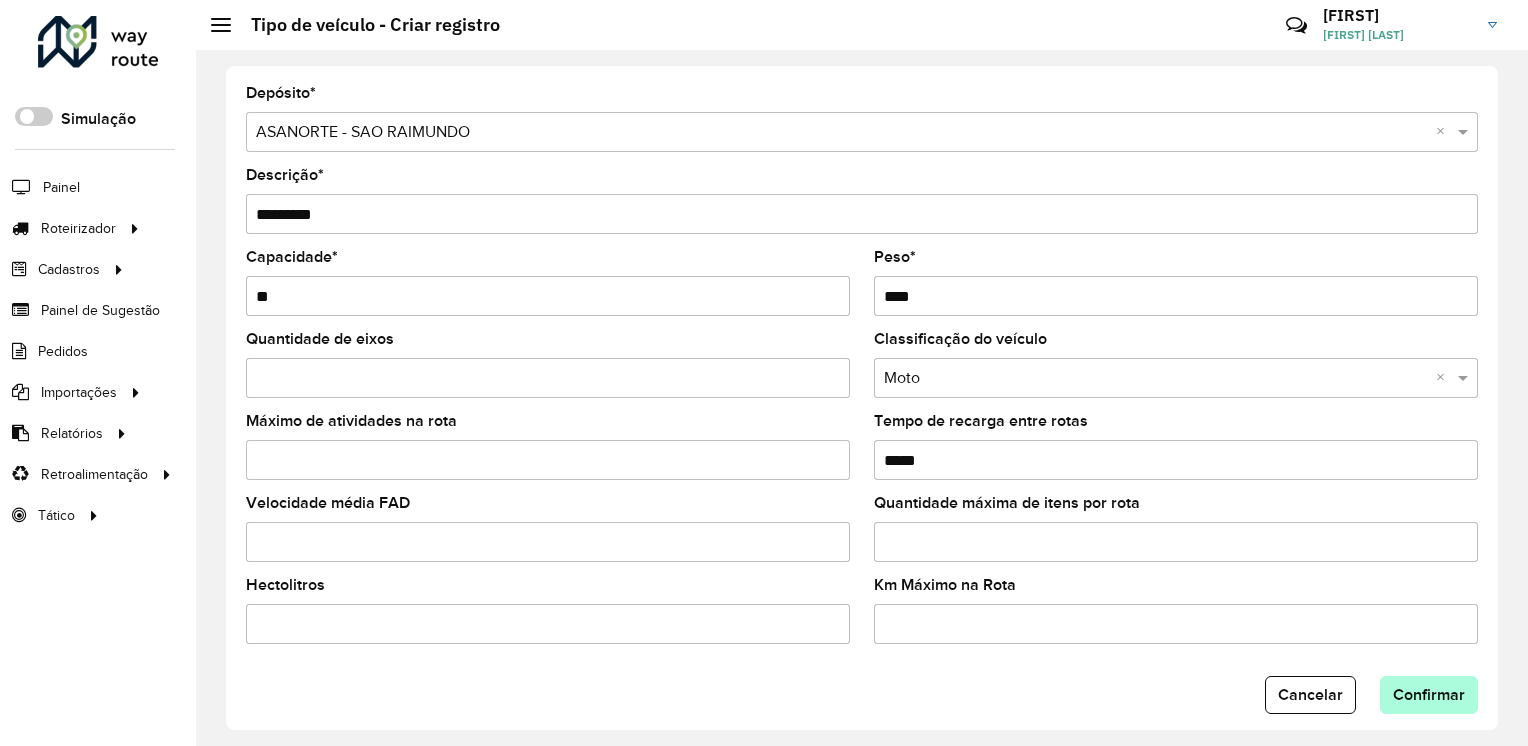 type on "**" 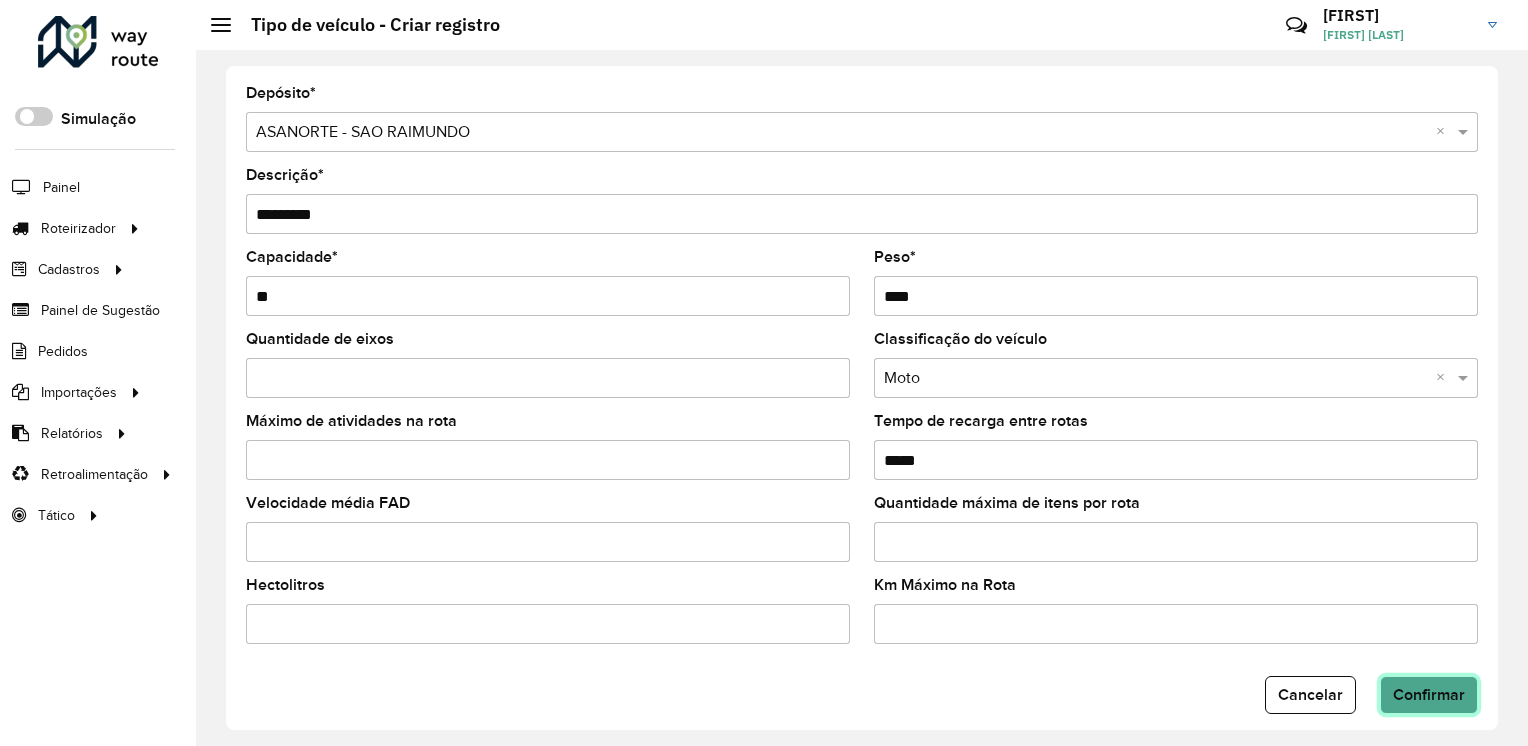 click on "Confirmar" 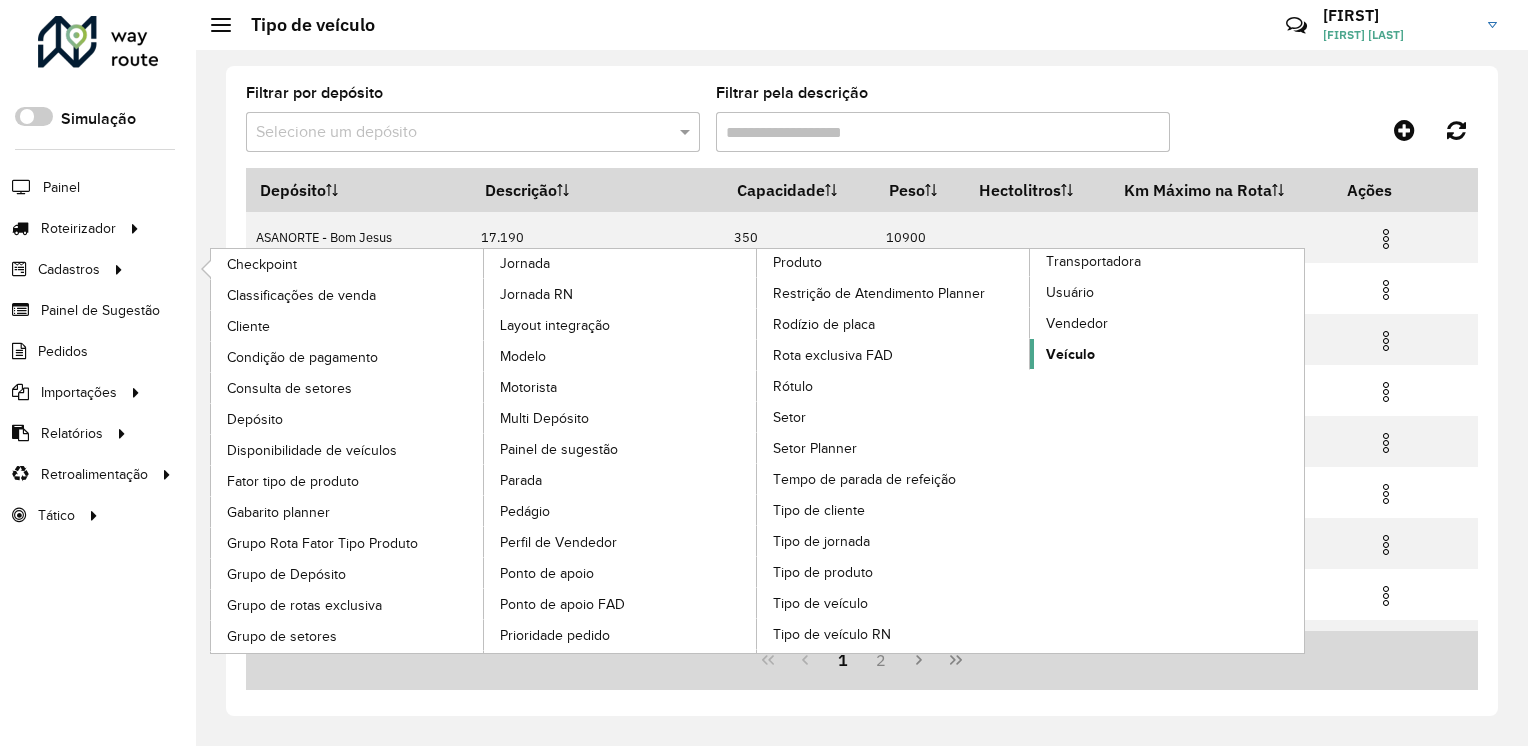 click on "Veículo" 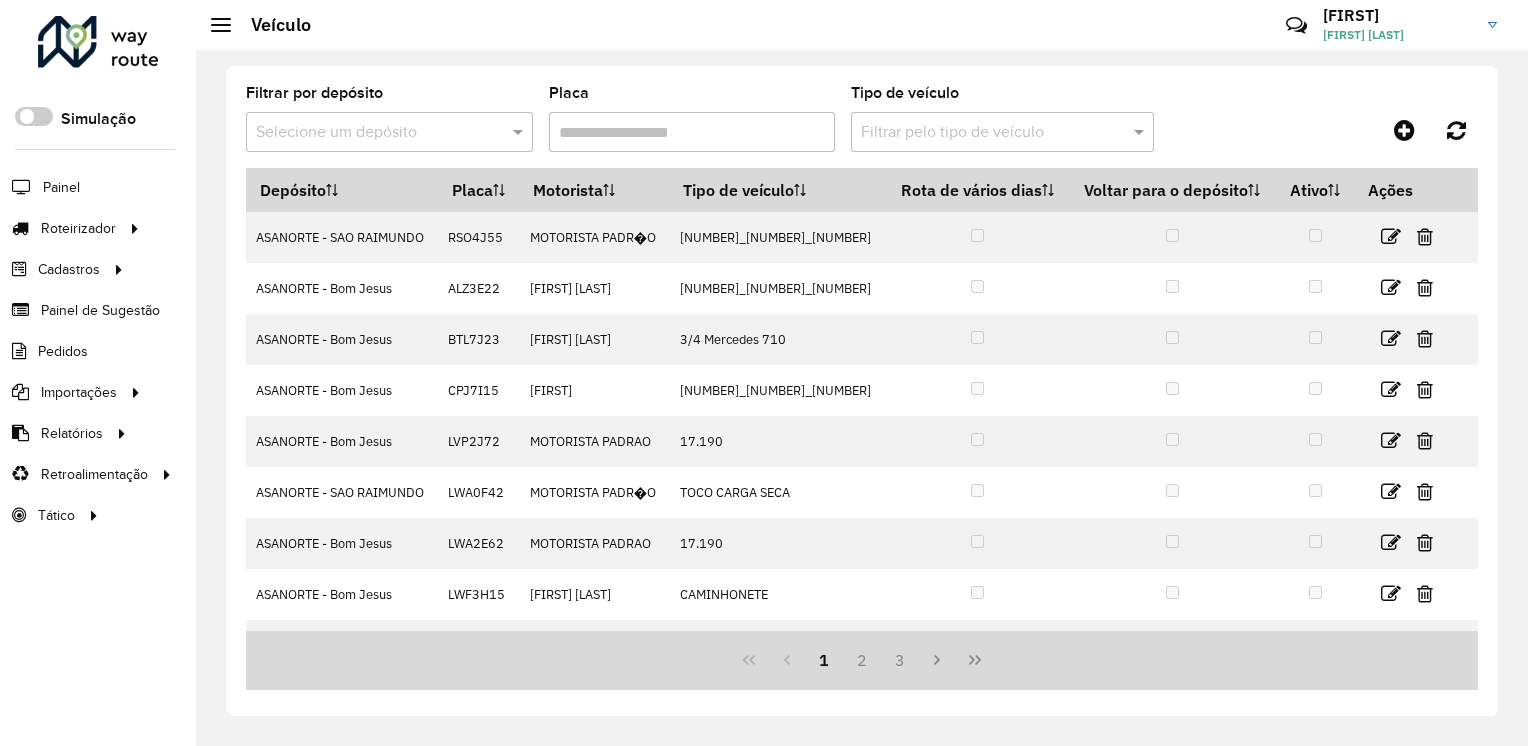 click on "Placa" at bounding box center (692, 132) 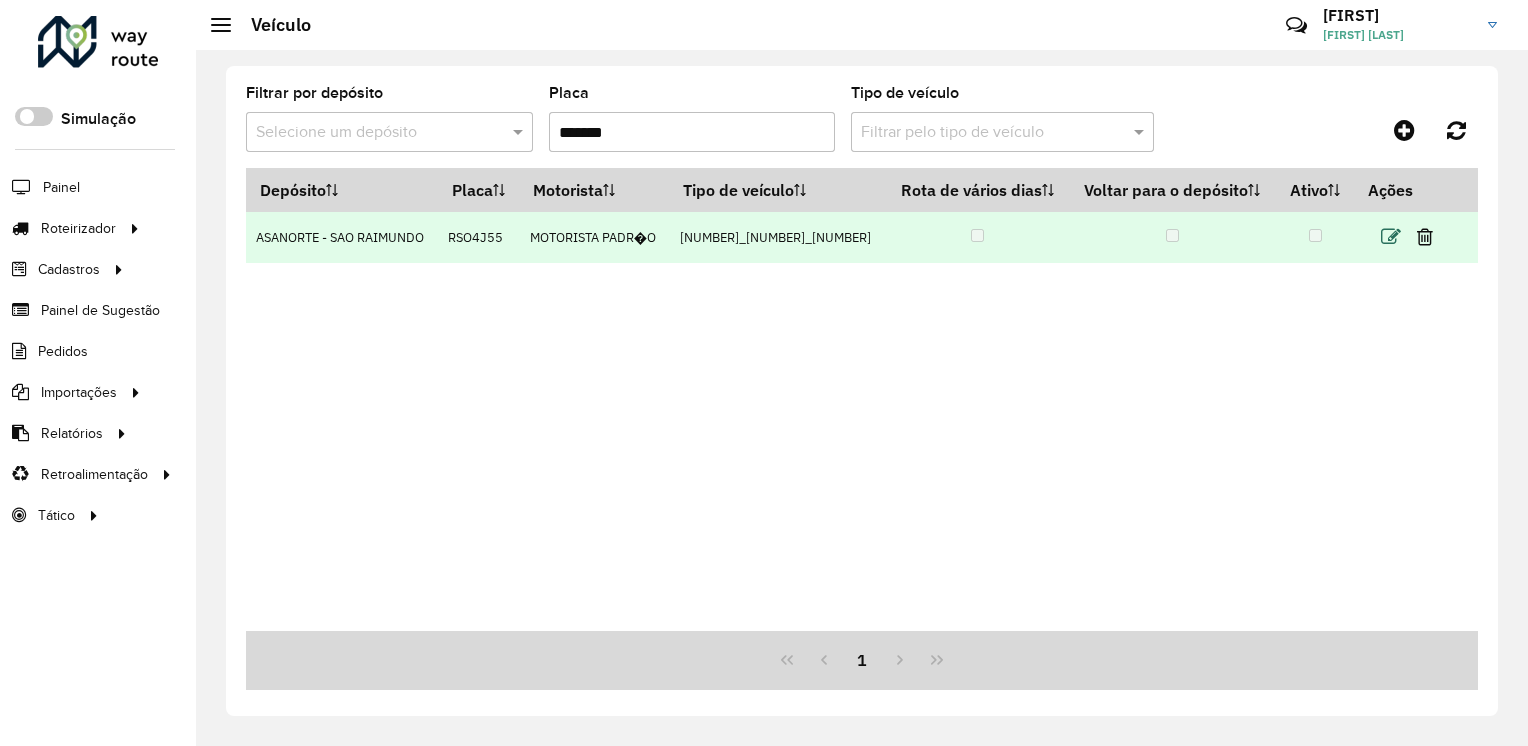 type on "*******" 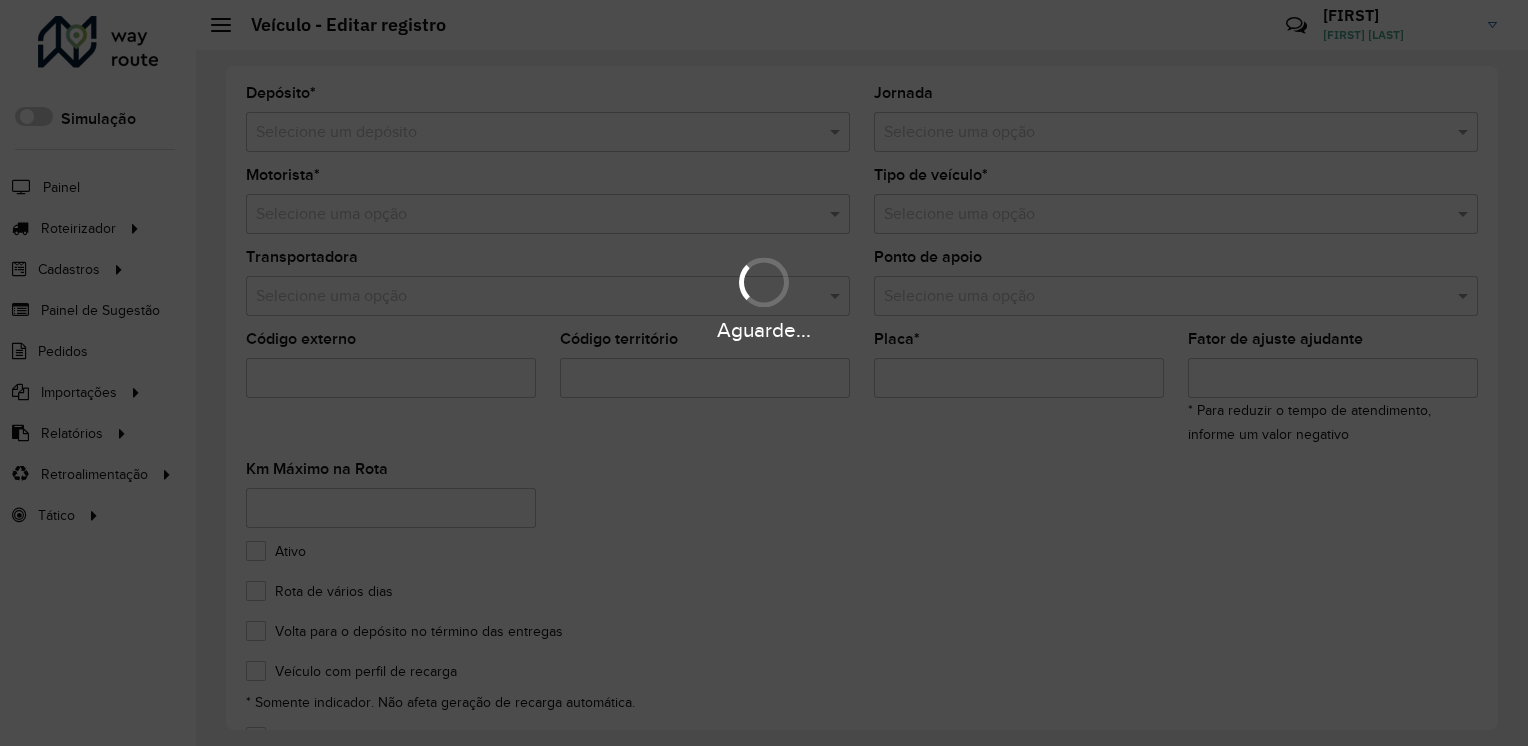 type on "**" 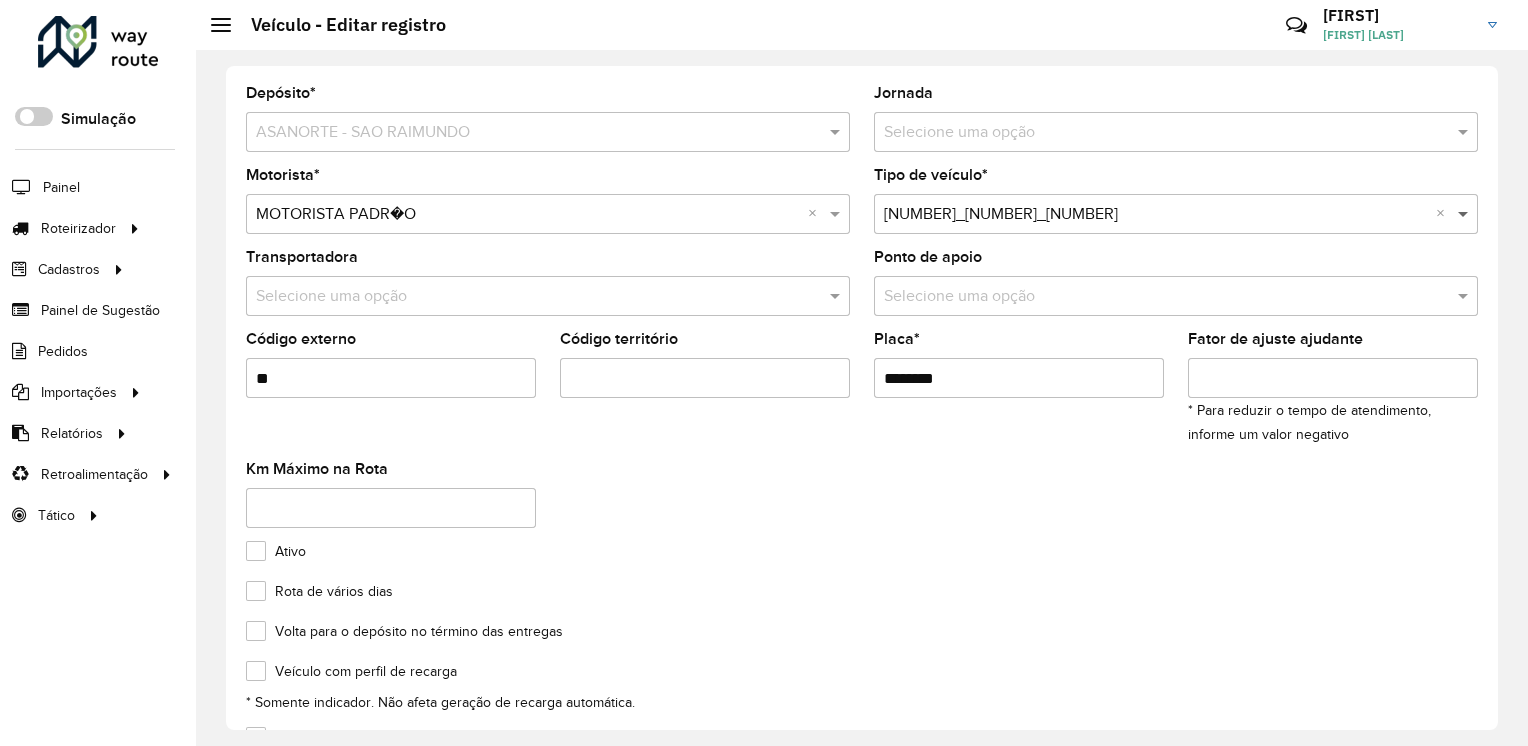 click at bounding box center [1465, 214] 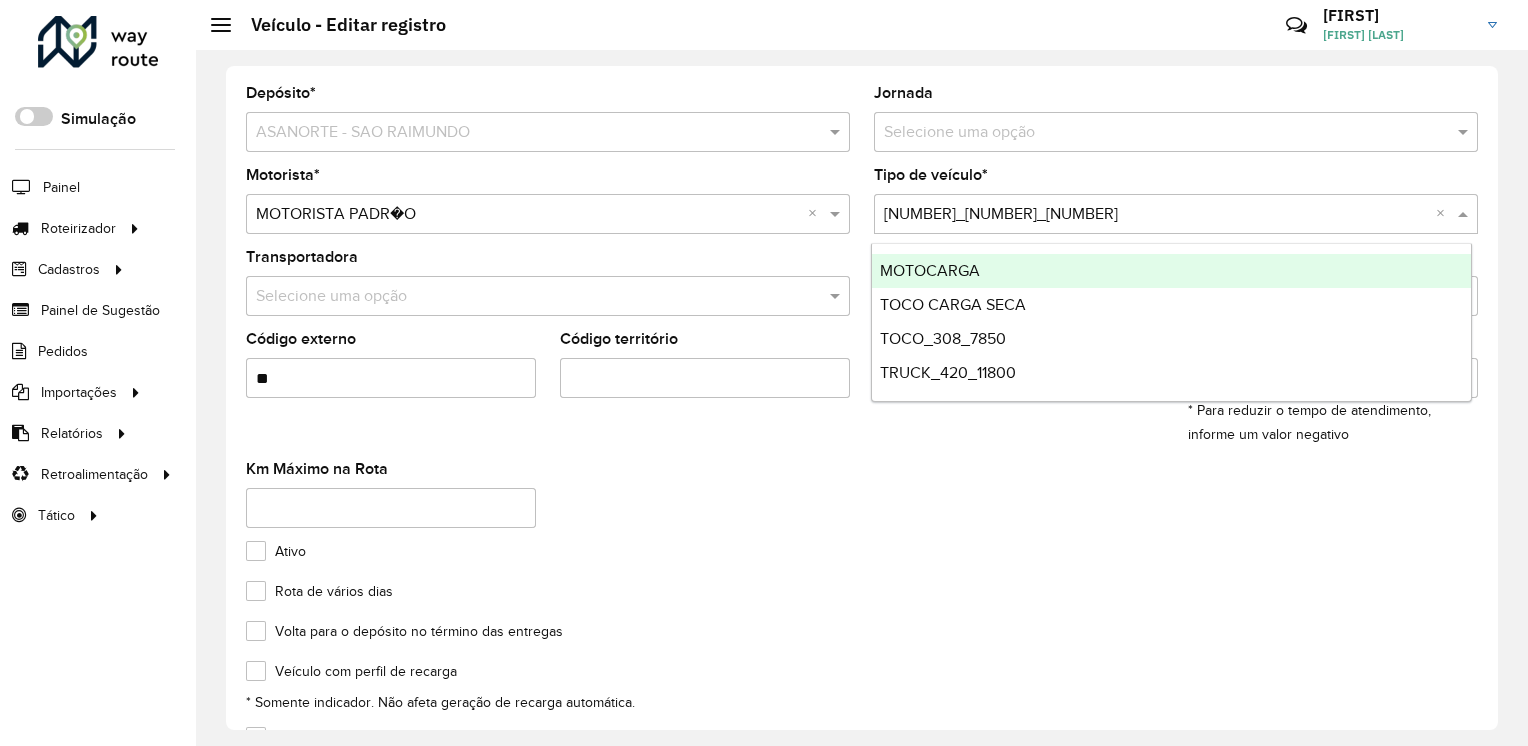 click on "MOTOCARGA" at bounding box center (930, 270) 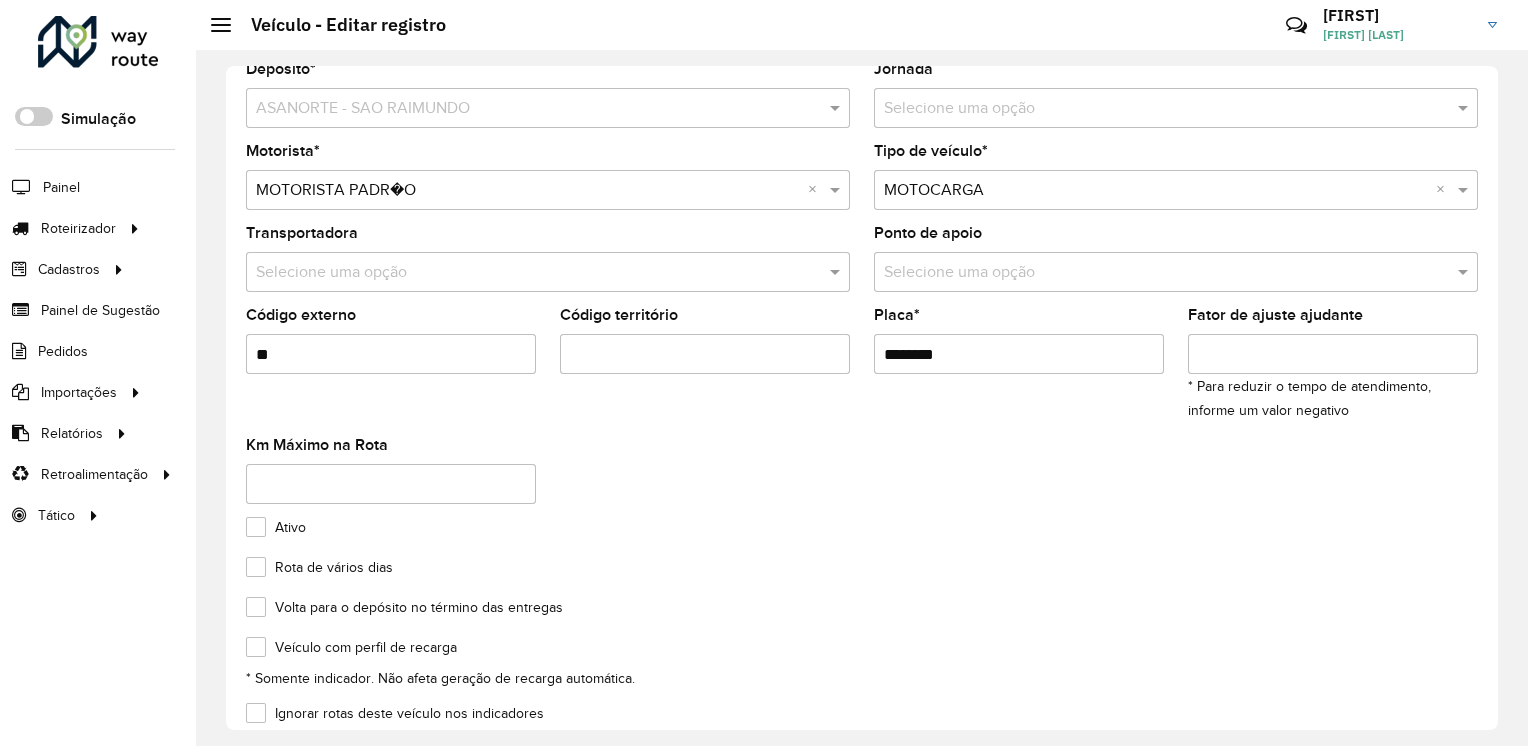 scroll, scrollTop: 0, scrollLeft: 0, axis: both 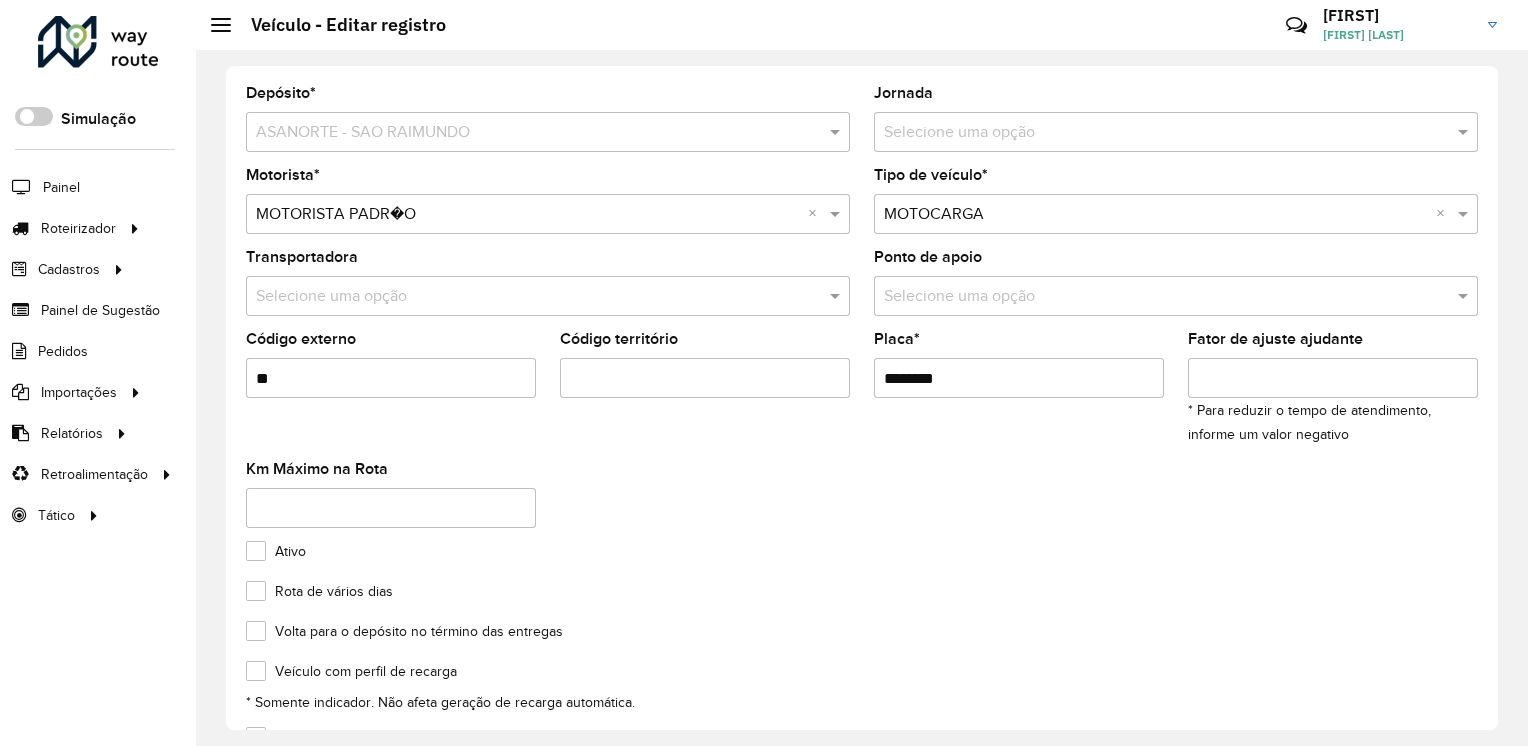 drag, startPoint x: 302, startPoint y: 508, endPoint x: 228, endPoint y: 489, distance: 76.40026 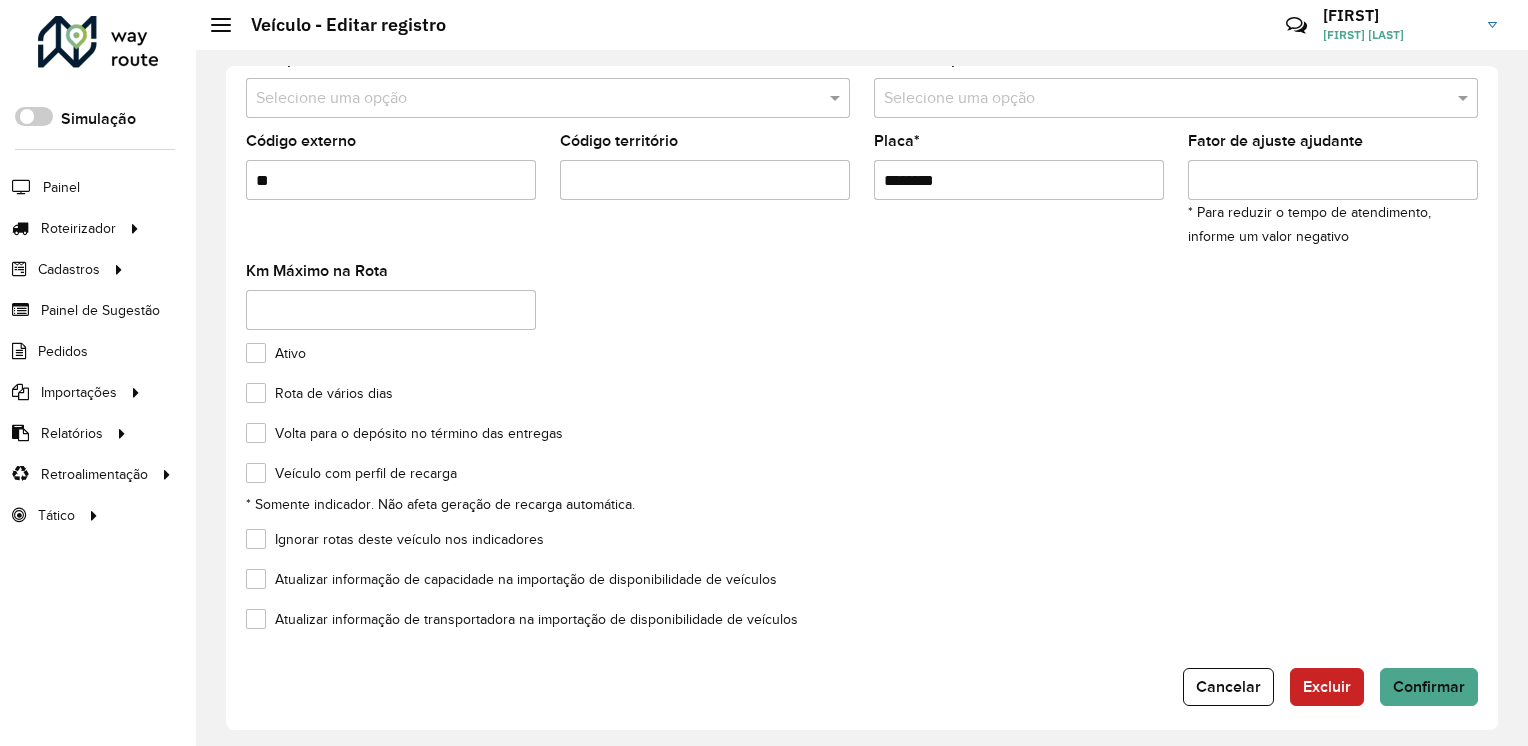 scroll, scrollTop: 200, scrollLeft: 0, axis: vertical 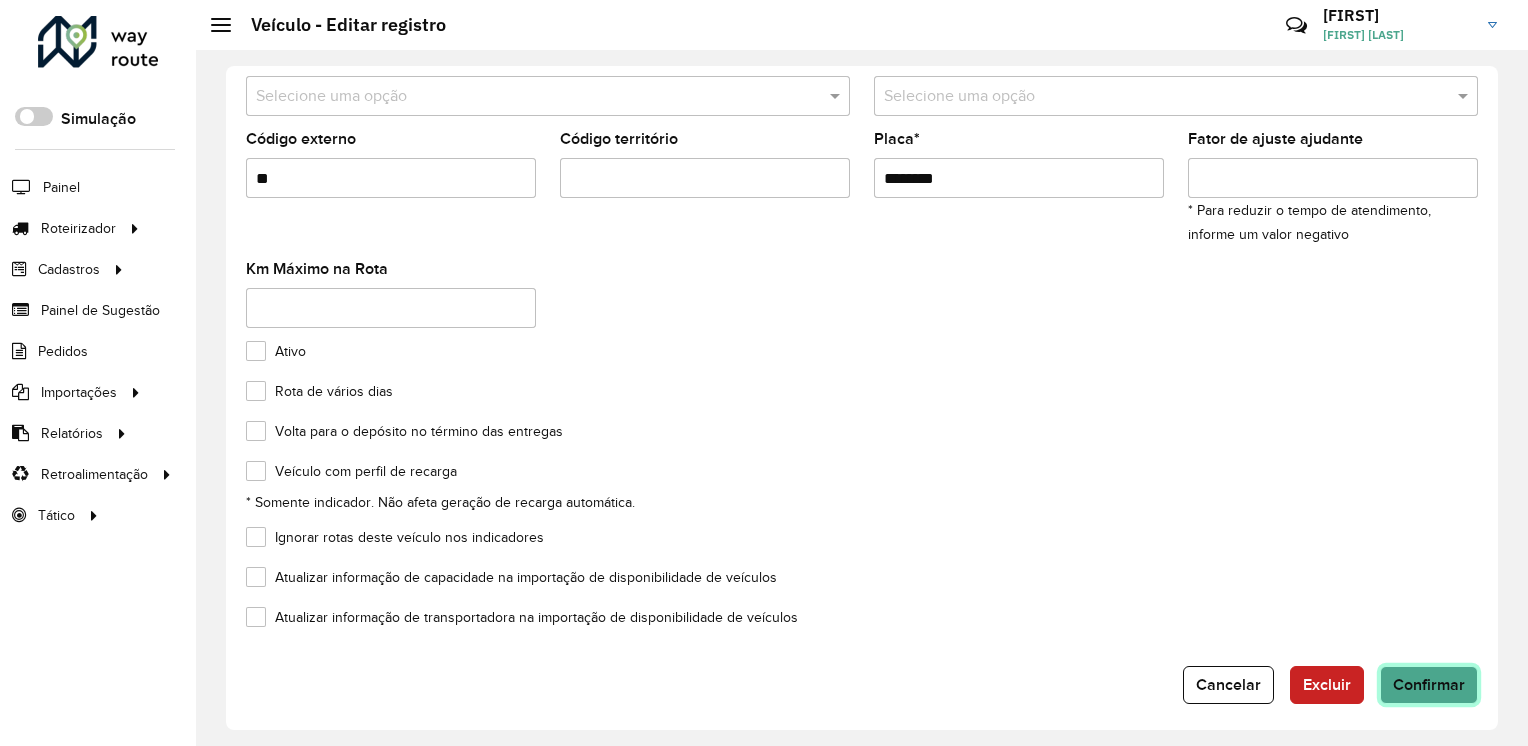 click on "Confirmar" 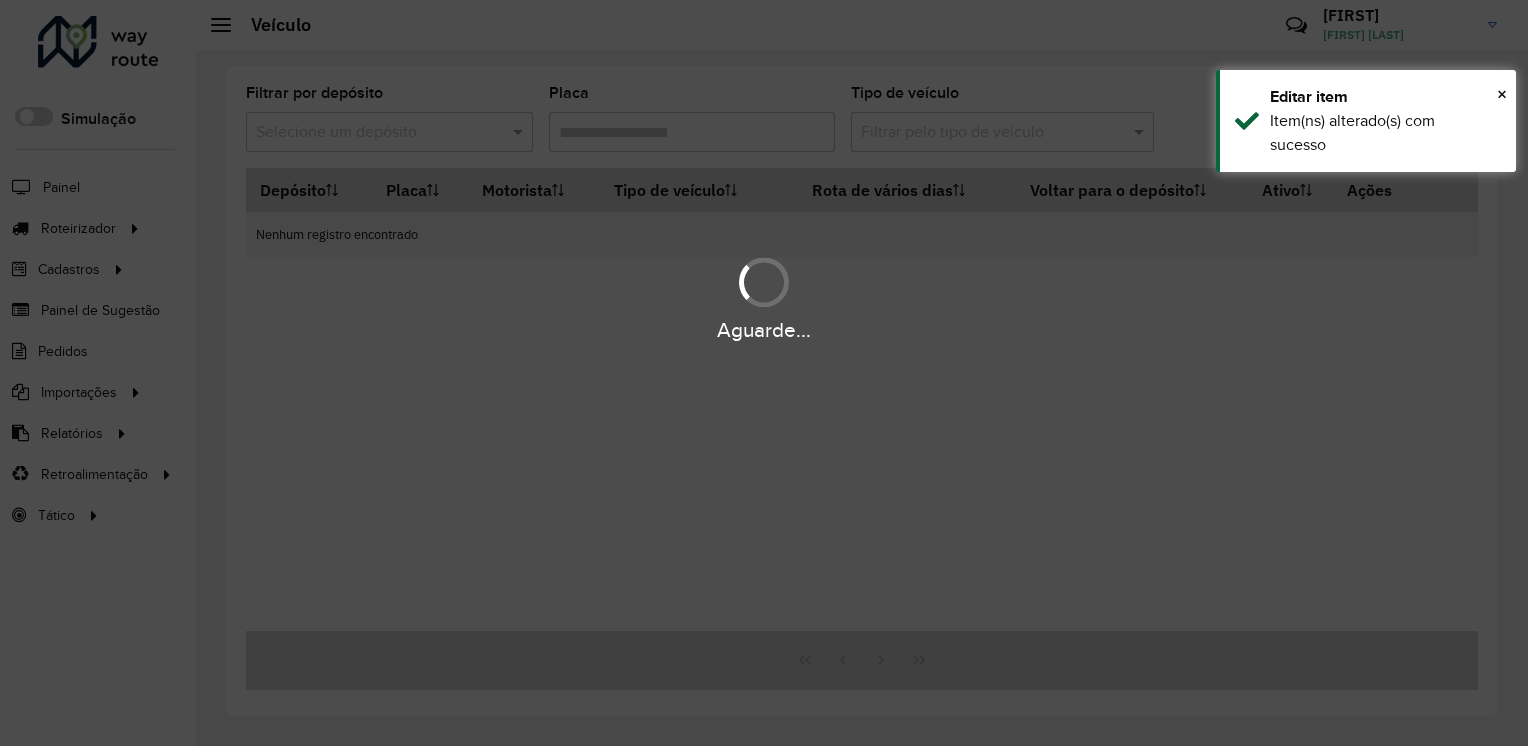 type on "*******" 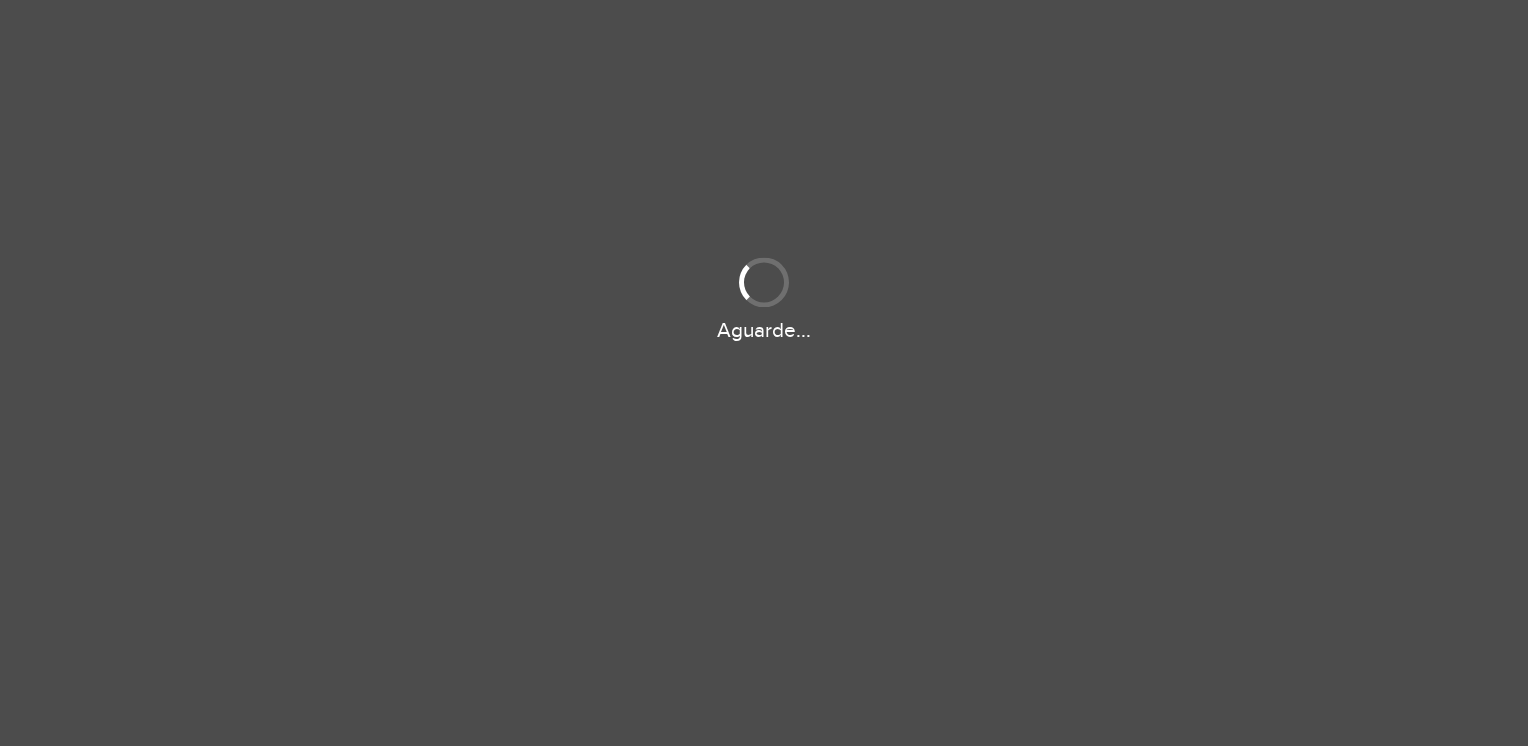 scroll, scrollTop: 0, scrollLeft: 0, axis: both 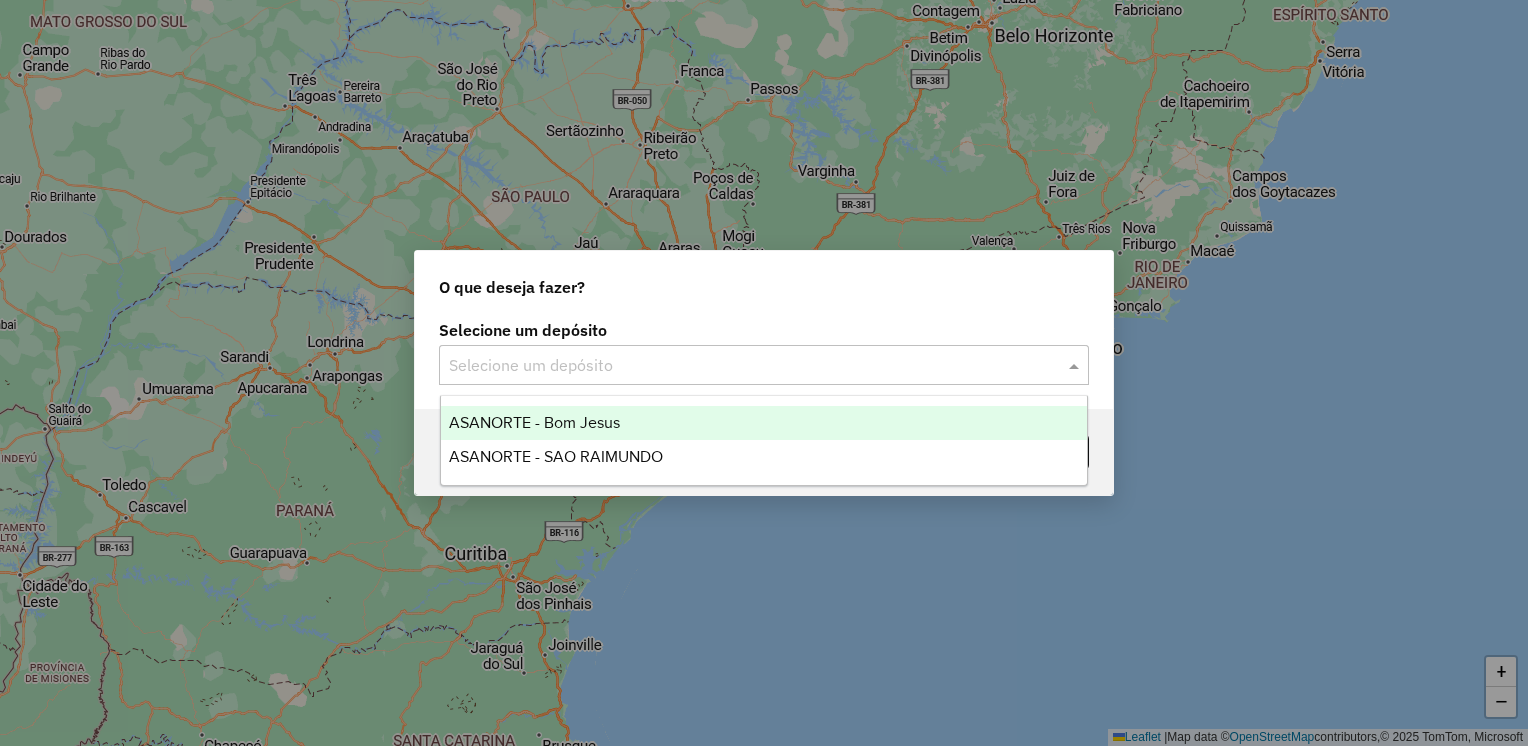 click 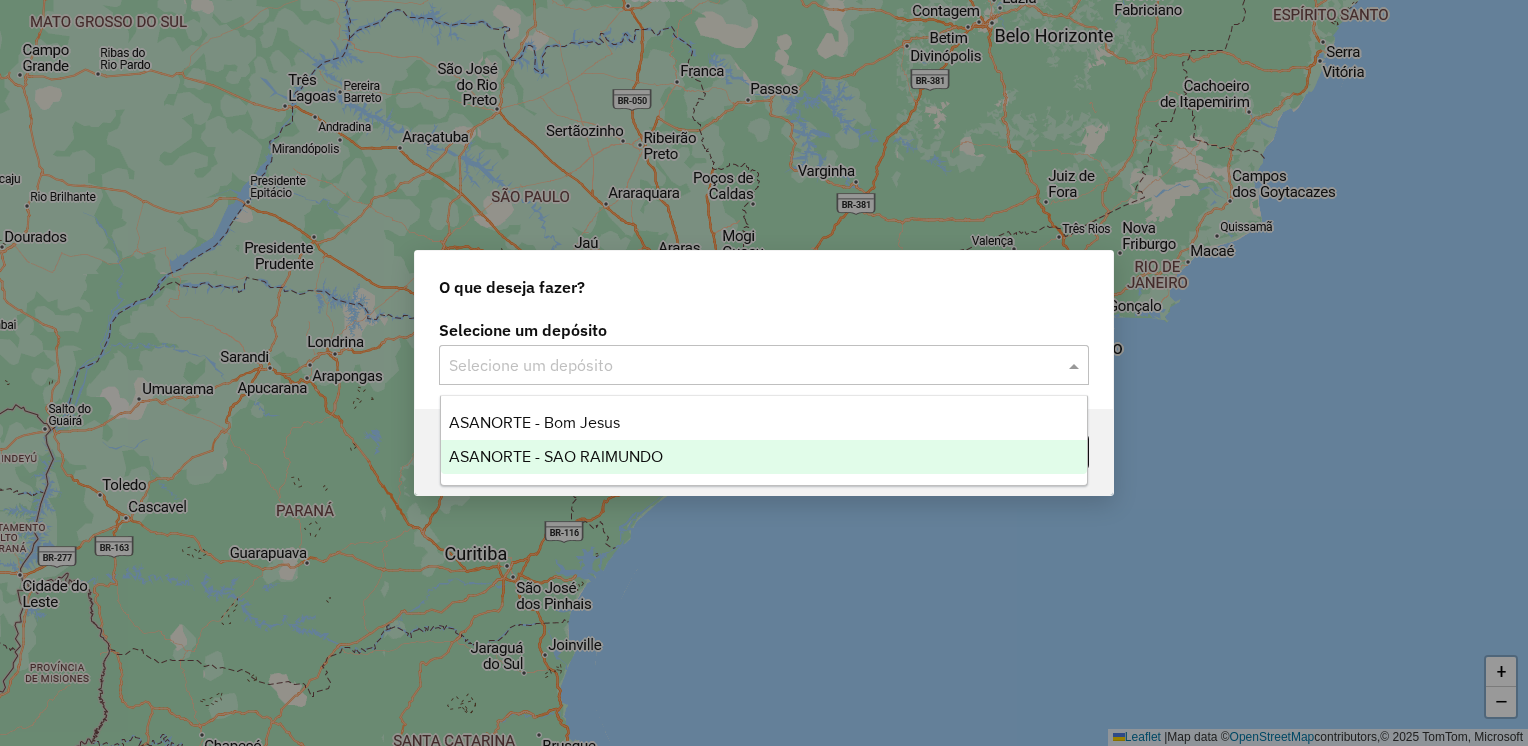 click on "ASANORTE - SAO RAIMUNDO" at bounding box center [764, 457] 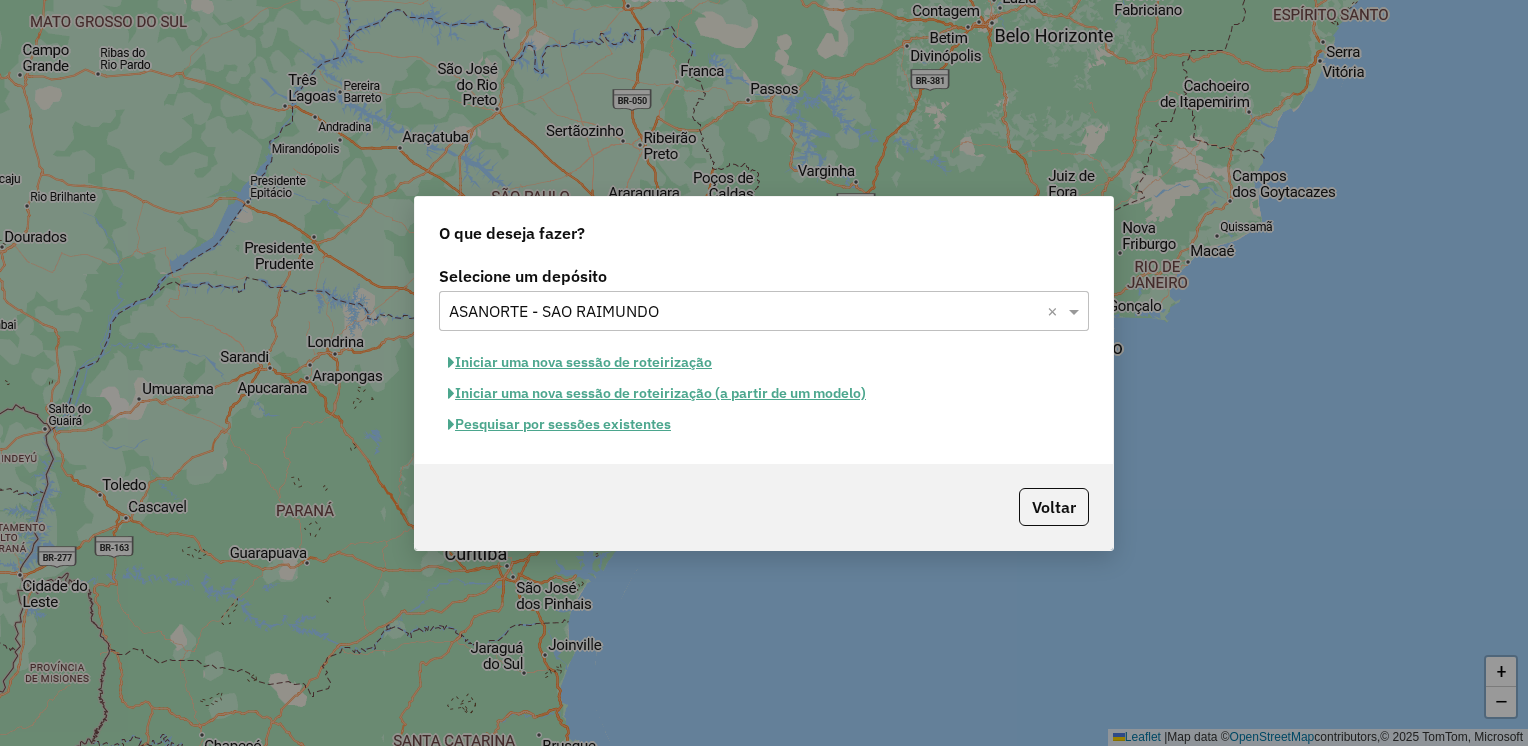 click on "Pesquisar por sessões existentes" 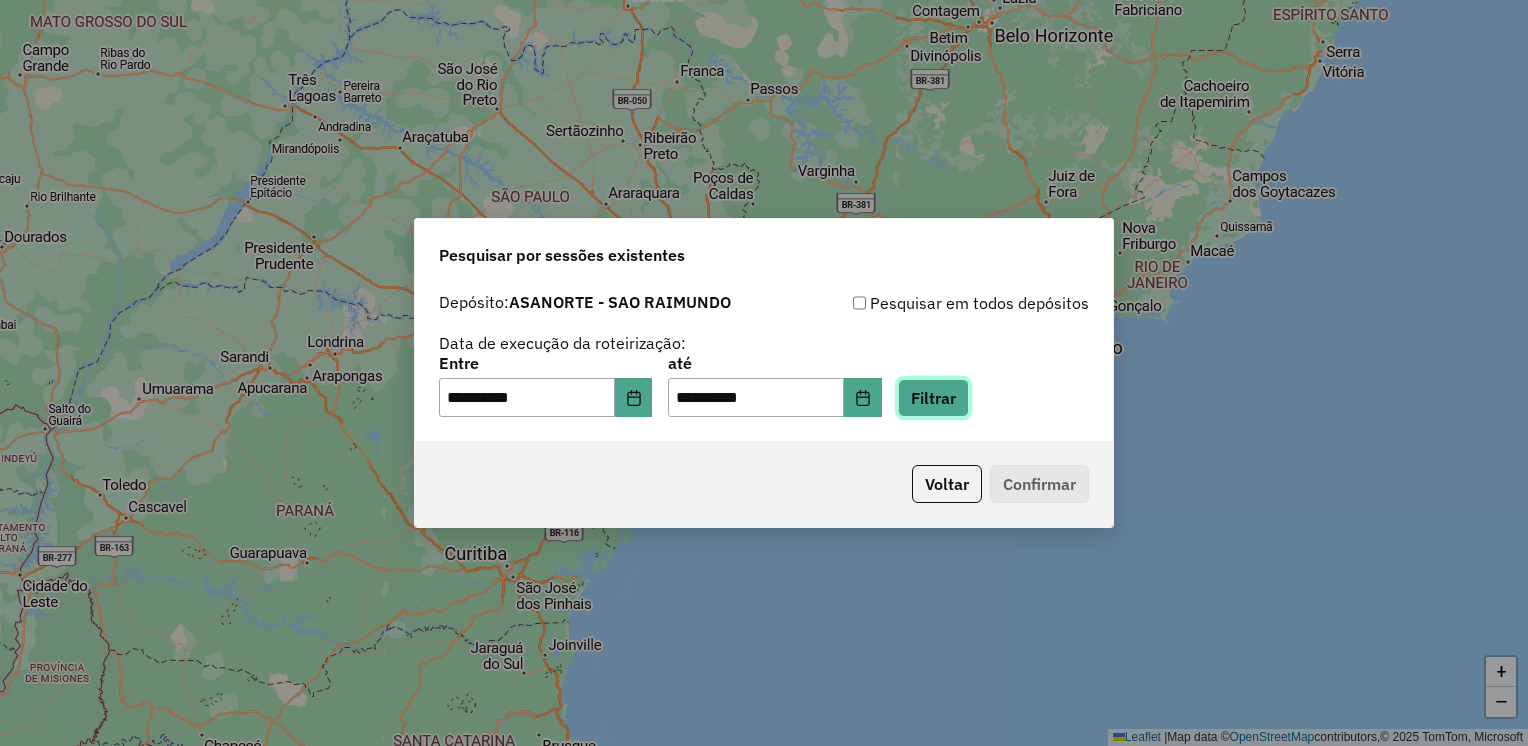 click on "Filtrar" 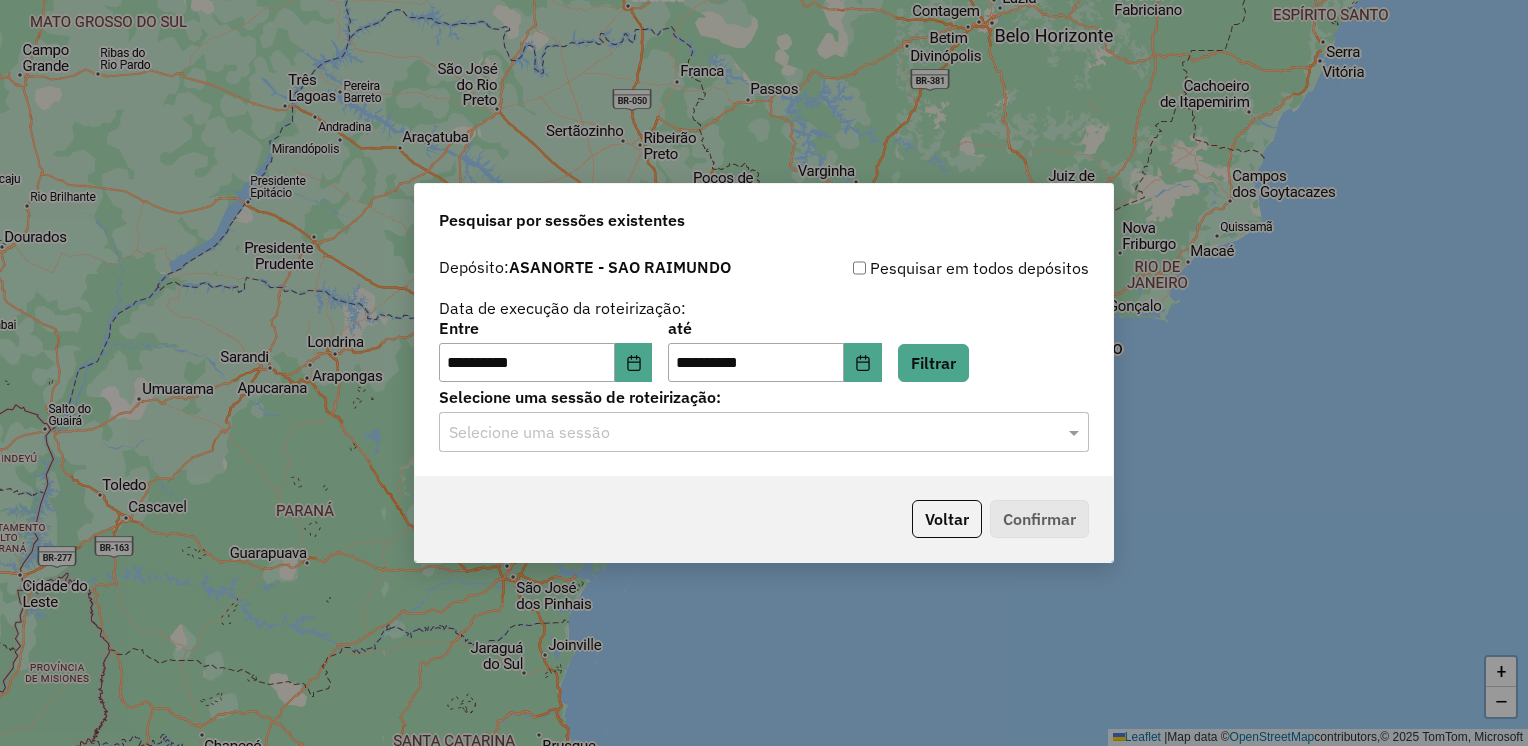 click 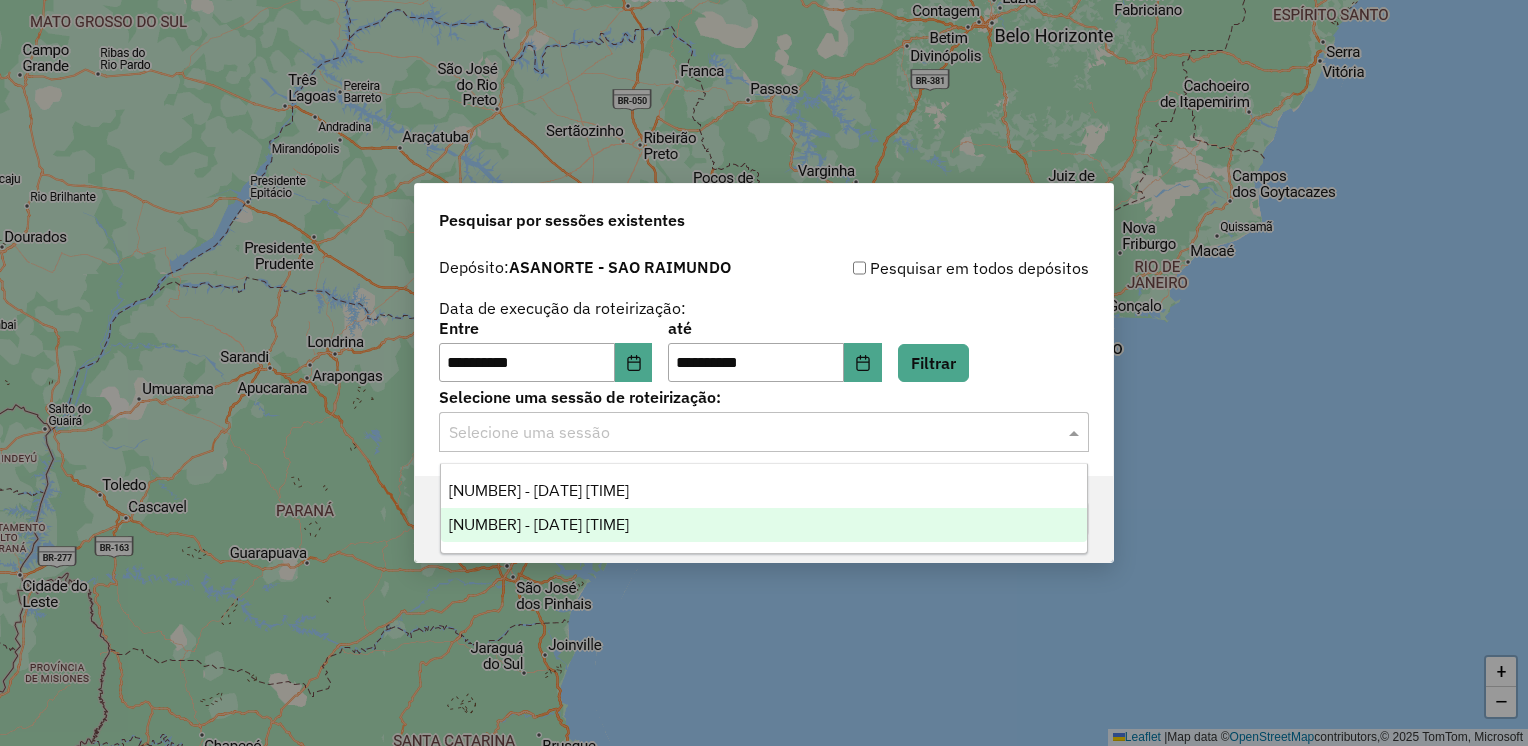click on "974764 - 05/08/2025 17:56" at bounding box center [539, 524] 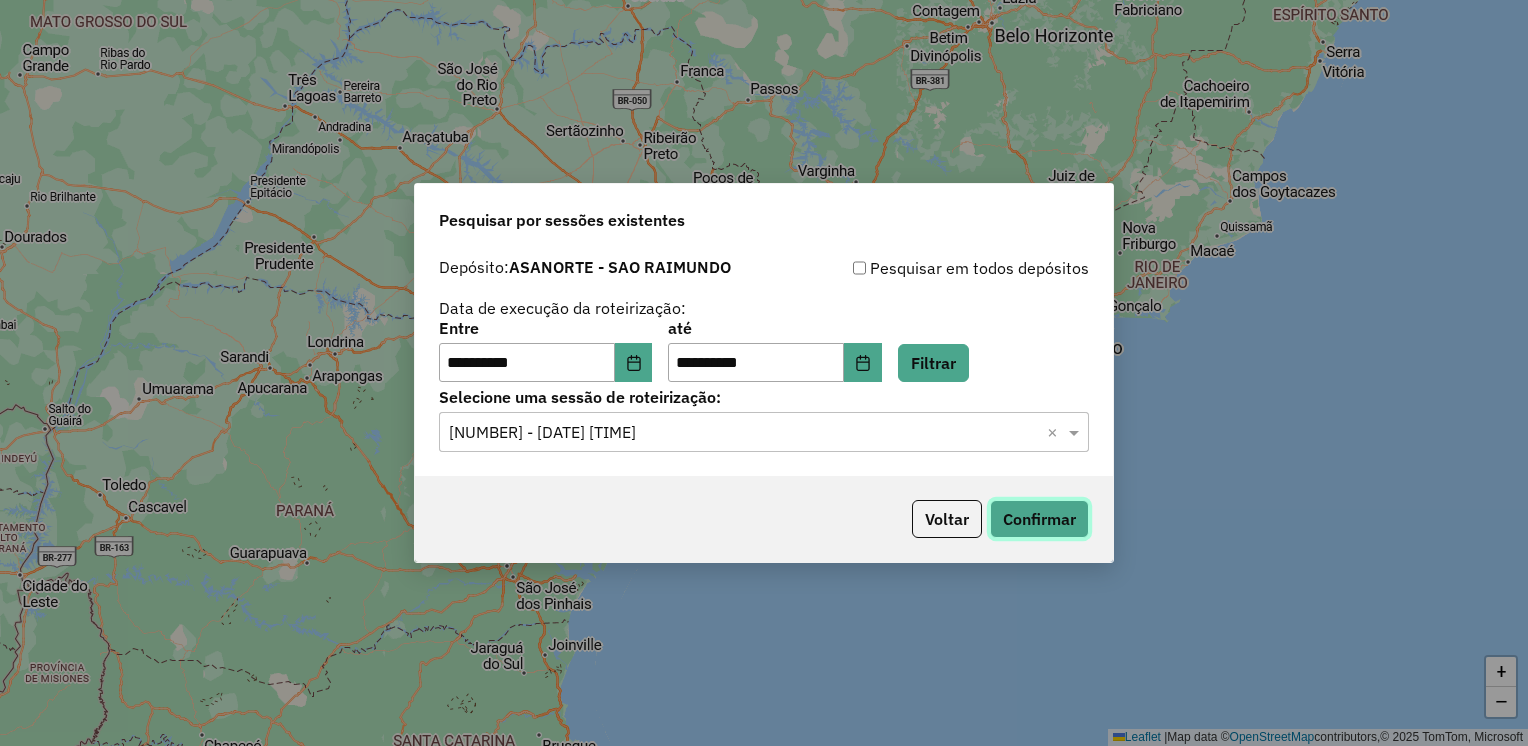 click on "Confirmar" 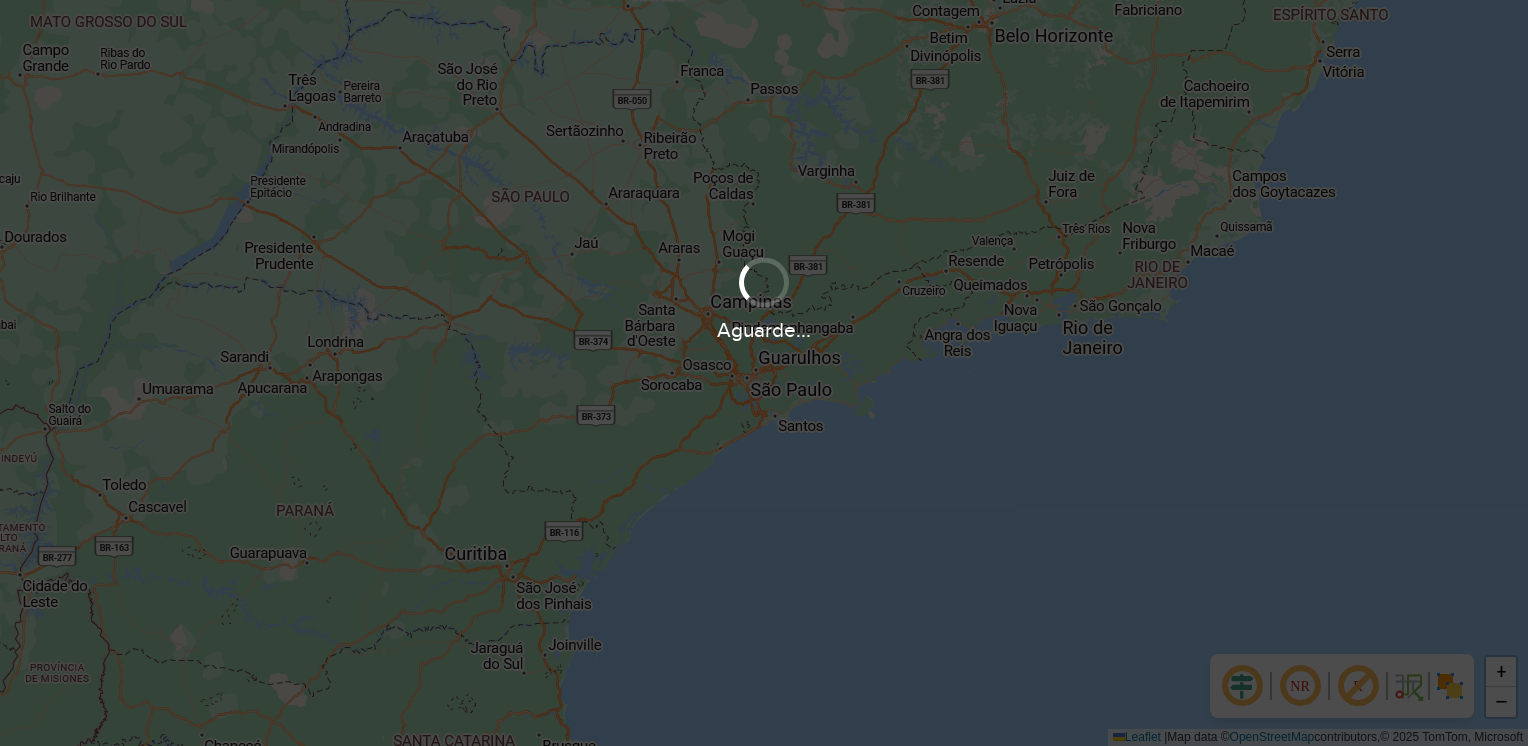 scroll, scrollTop: 0, scrollLeft: 0, axis: both 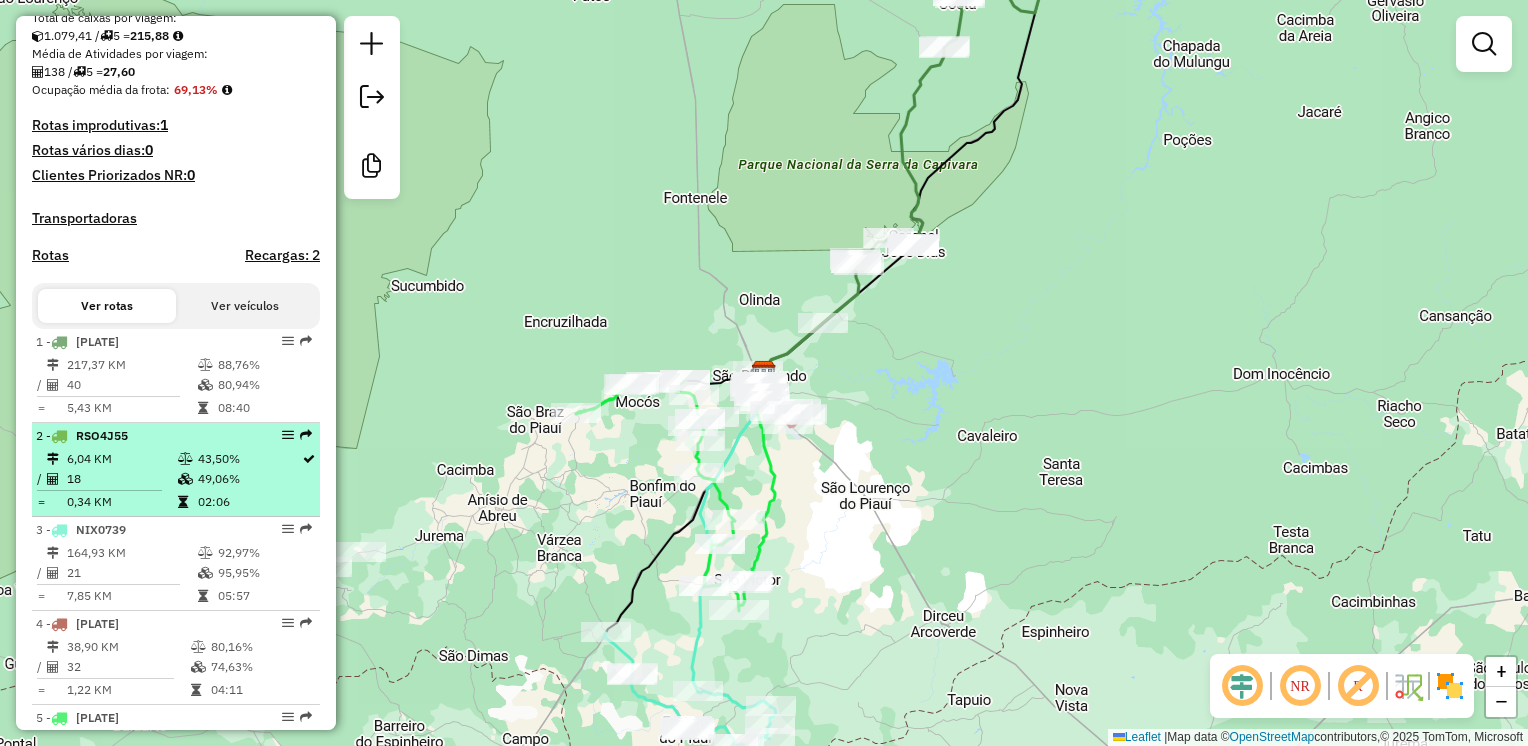 click on "6,04 KM" at bounding box center [121, 459] 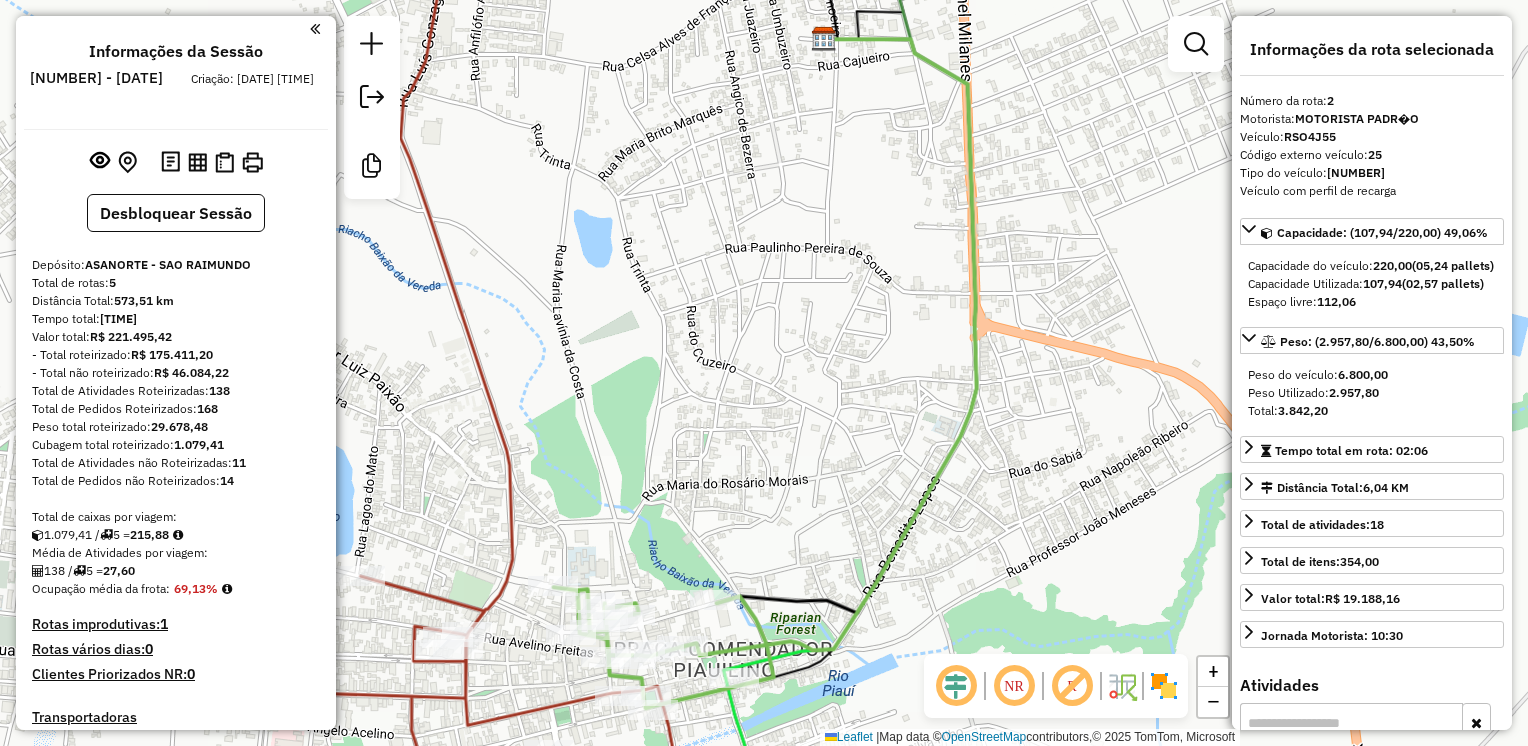 scroll, scrollTop: 0, scrollLeft: 0, axis: both 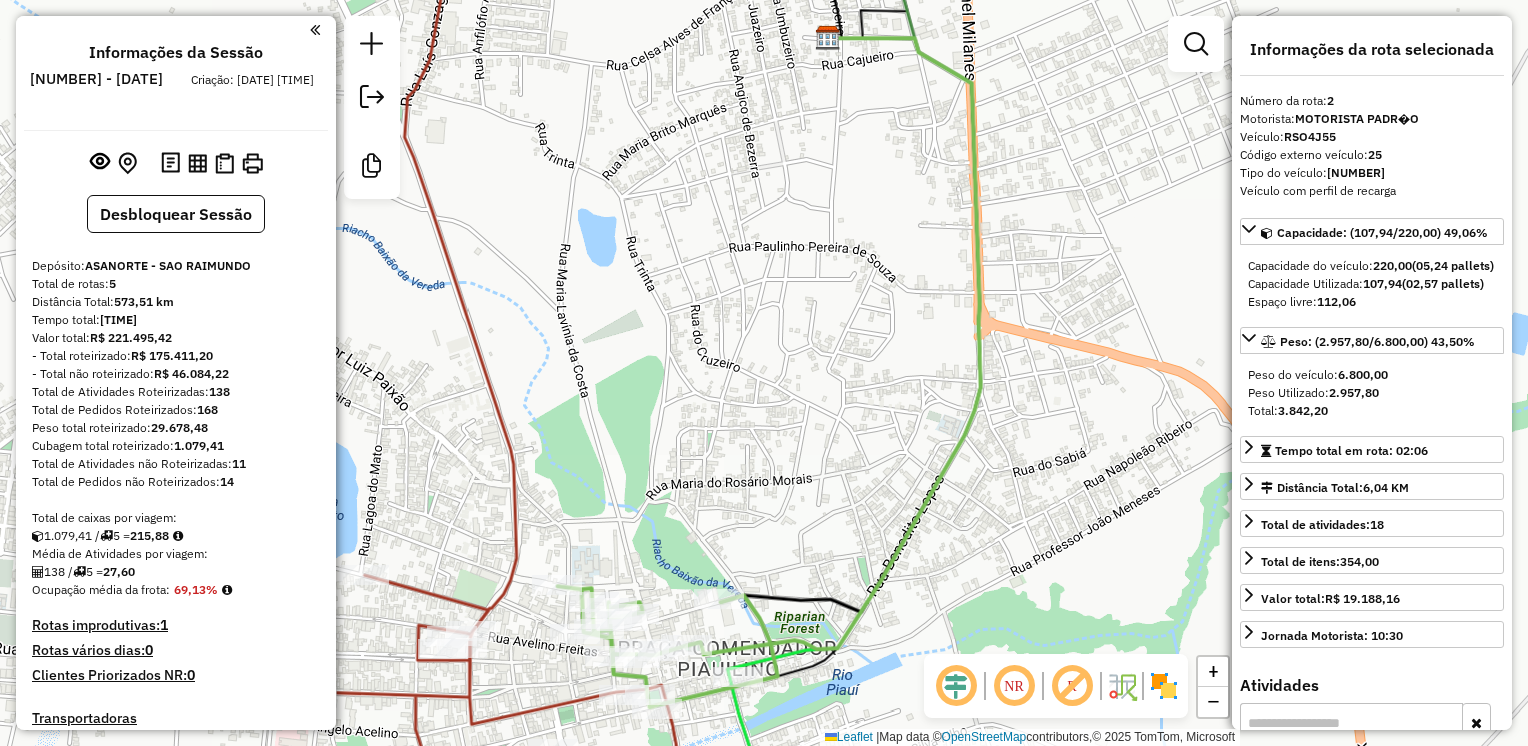 click on "Janela de atendimento Grade de atendimento Capacidade Transportadoras Veículos Cliente Pedidos  Rotas Selecione os dias de semana para filtrar as janelas de atendimento  Seg   Ter   Qua   Qui   Sex   Sáb   Dom  Informe o período da janela de atendimento: De: Até:  Filtrar exatamente a janela do cliente  Considerar janela de atendimento padrão  Selecione os dias de semana para filtrar as grades de atendimento  Seg   Ter   Qua   Qui   Sex   Sáb   Dom   Considerar clientes sem dia de atendimento cadastrado  Clientes fora do dia de atendimento selecionado Filtrar as atividades entre os valores definidos abaixo:  Peso mínimo:   Peso máximo:   Cubagem mínima:   Cubagem máxima:   De:   Até:  Filtrar as atividades entre o tempo de atendimento definido abaixo:  De:   Até:   Considerar capacidade total dos clientes não roteirizados Transportadora: Selecione um ou mais itens Tipo de veículo: Selecione um ou mais itens Veículo: Selecione um ou mais itens Motorista: Selecione um ou mais itens Nome: Rótulo:" 